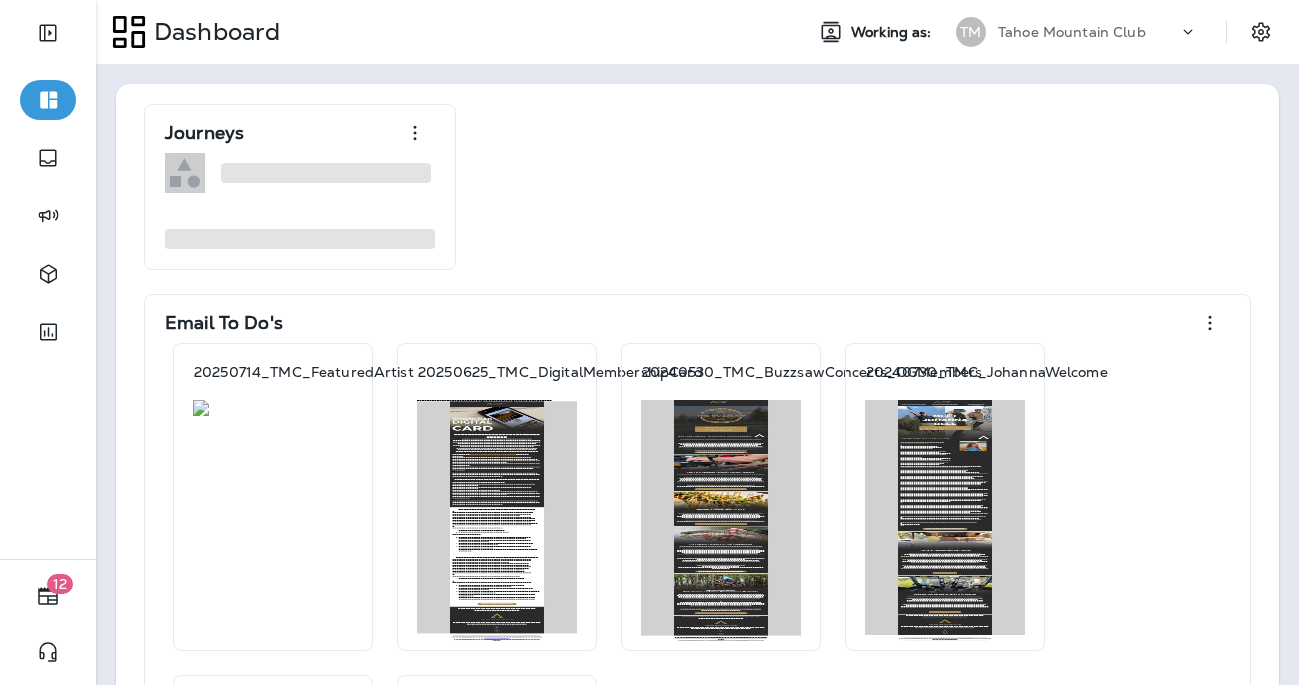 scroll, scrollTop: 0, scrollLeft: 0, axis: both 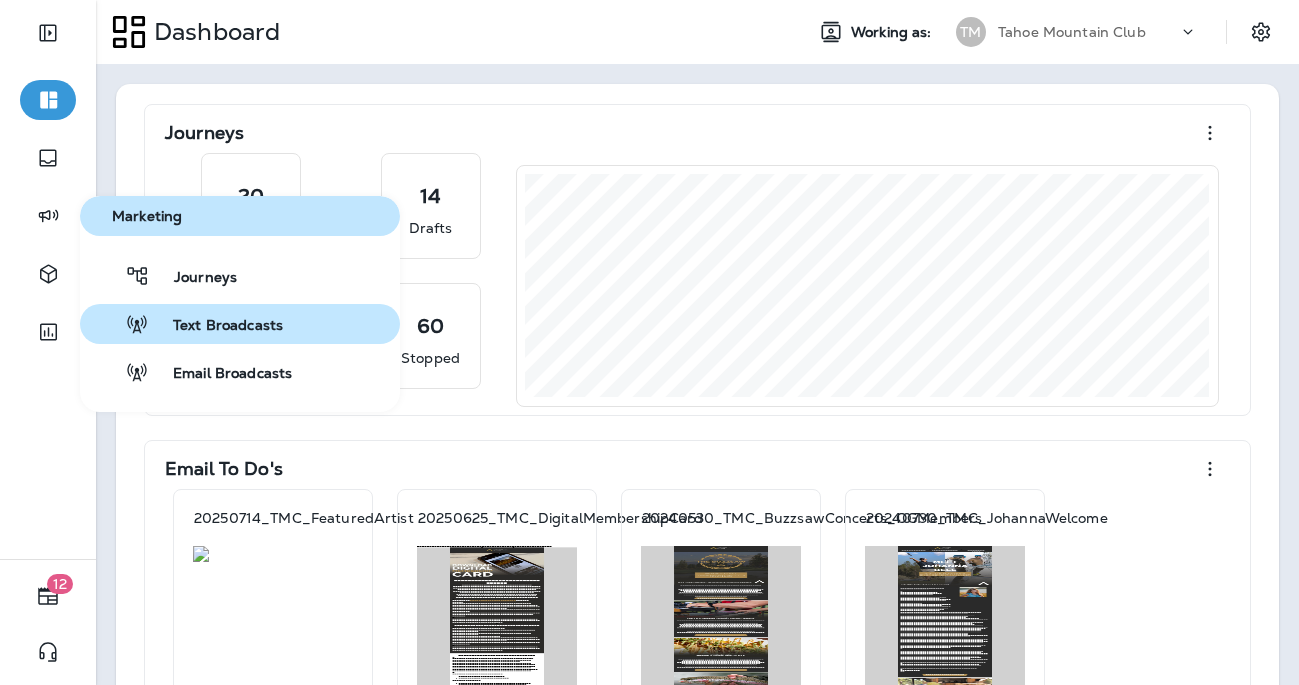 click on "Text Broadcasts" at bounding box center [216, 326] 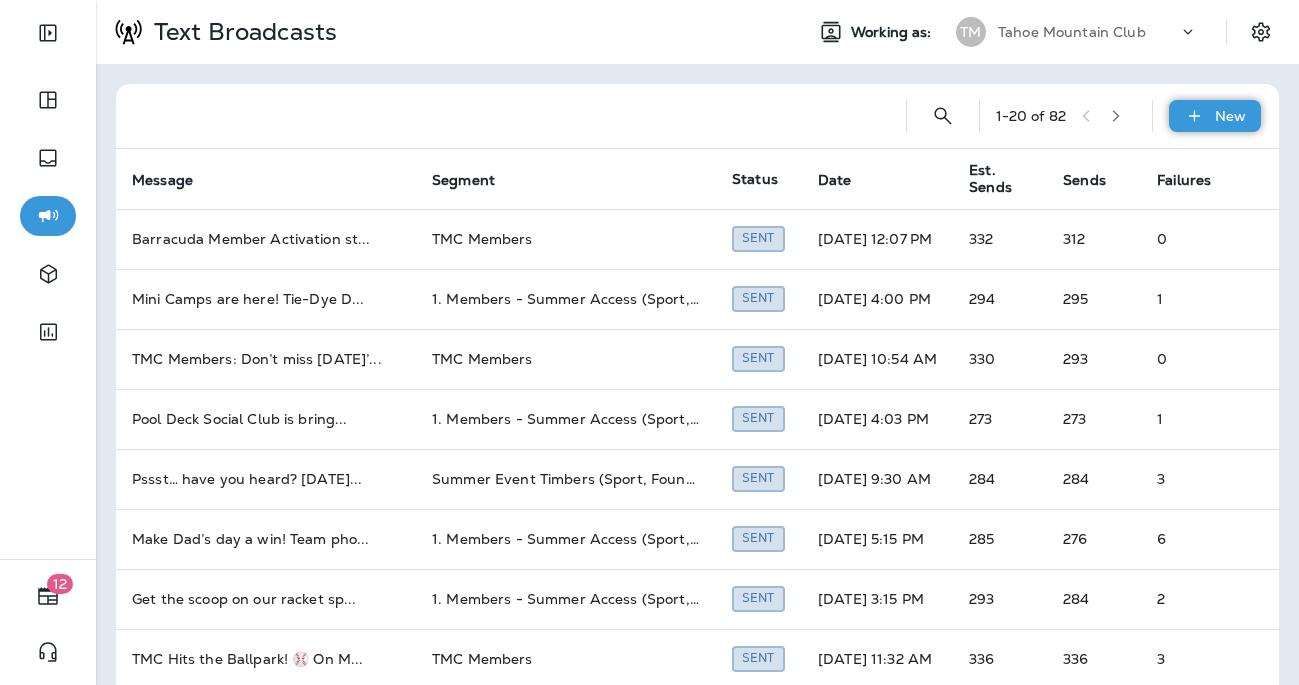 click on "New" at bounding box center (1215, 116) 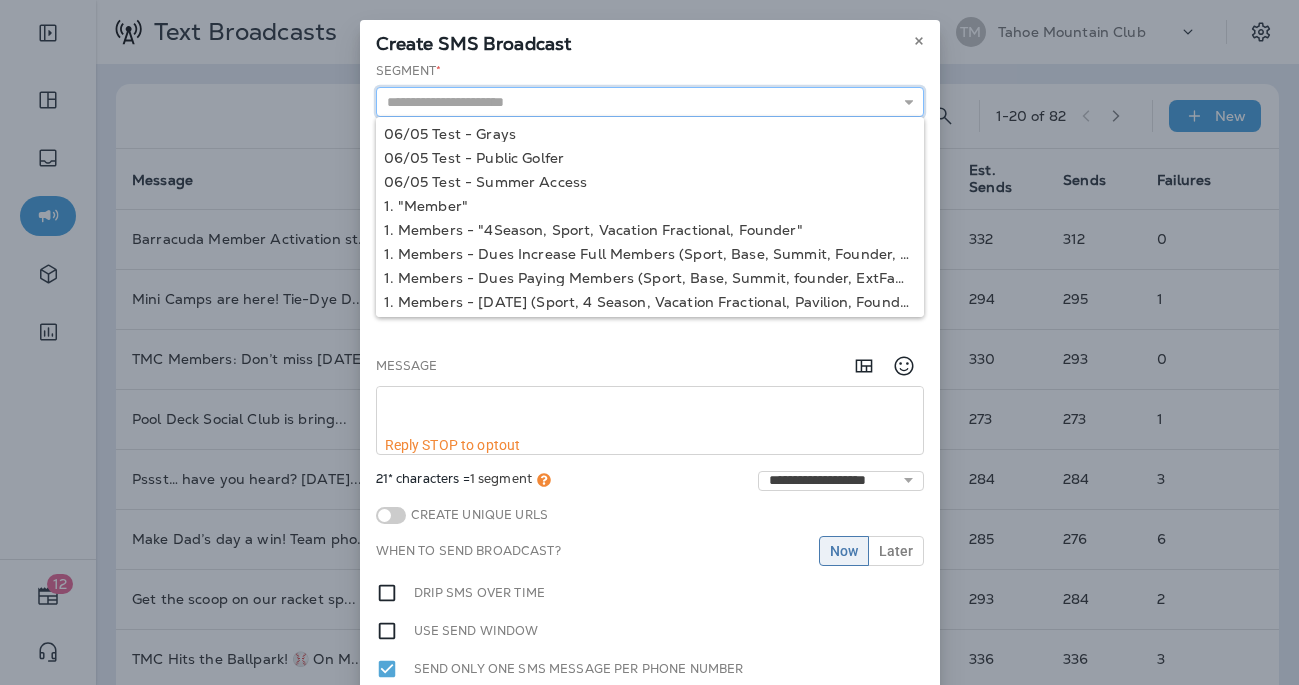 click at bounding box center (650, 102) 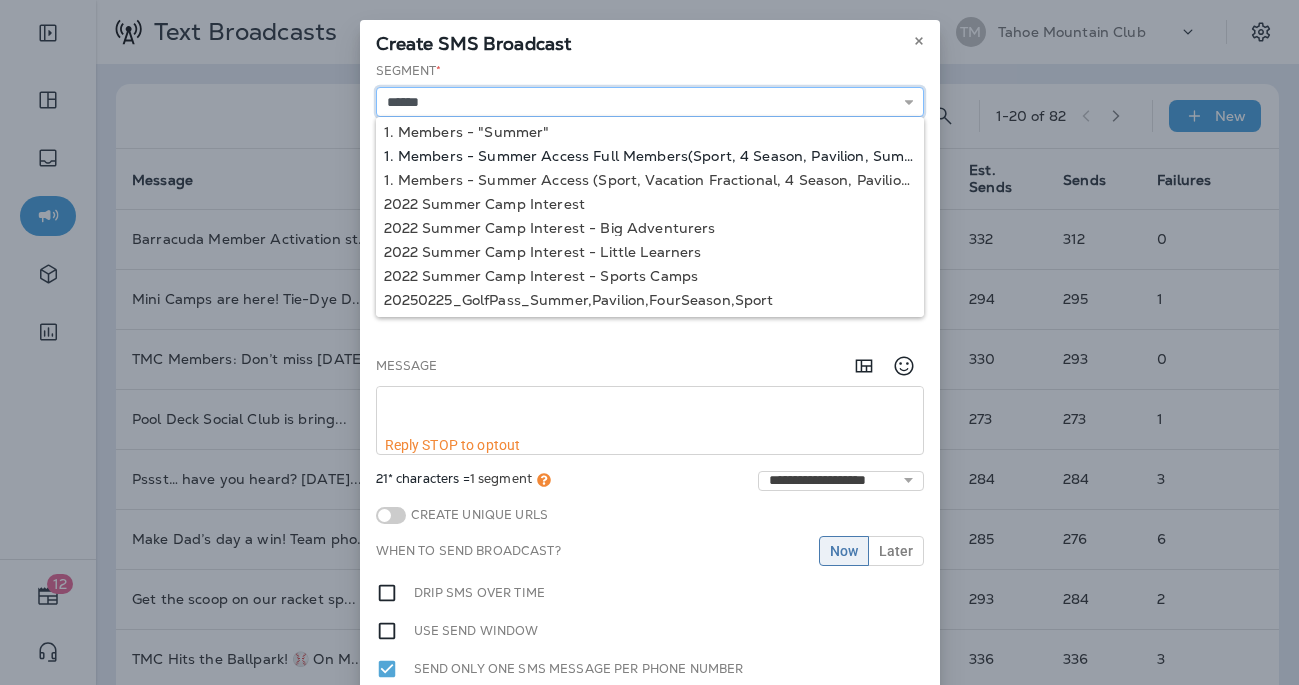 scroll, scrollTop: 146, scrollLeft: 0, axis: vertical 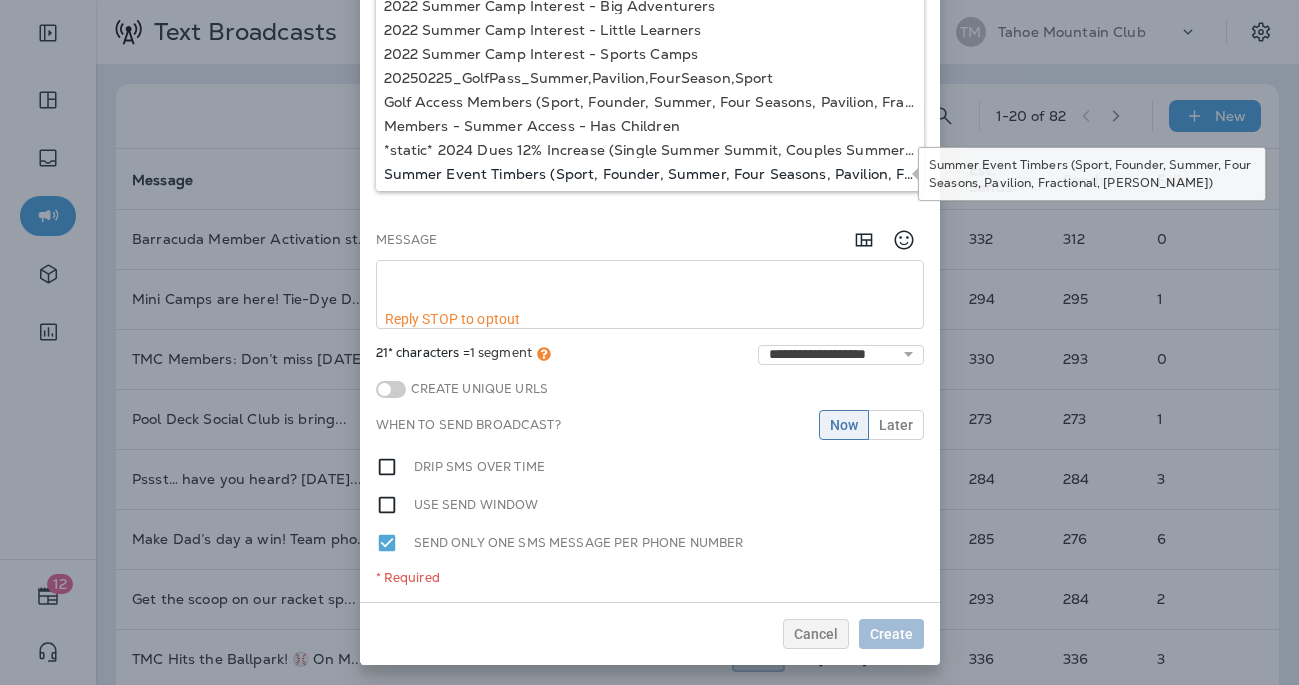 type on "**********" 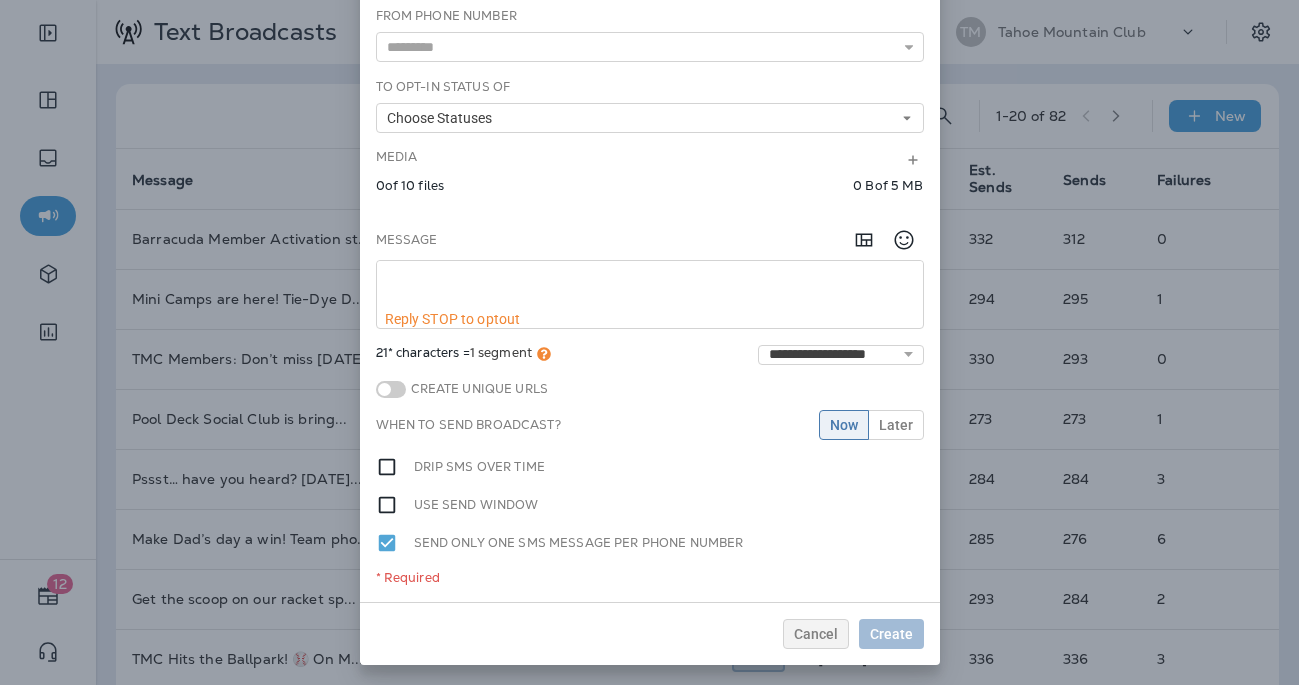 click on "**********" at bounding box center [650, 269] 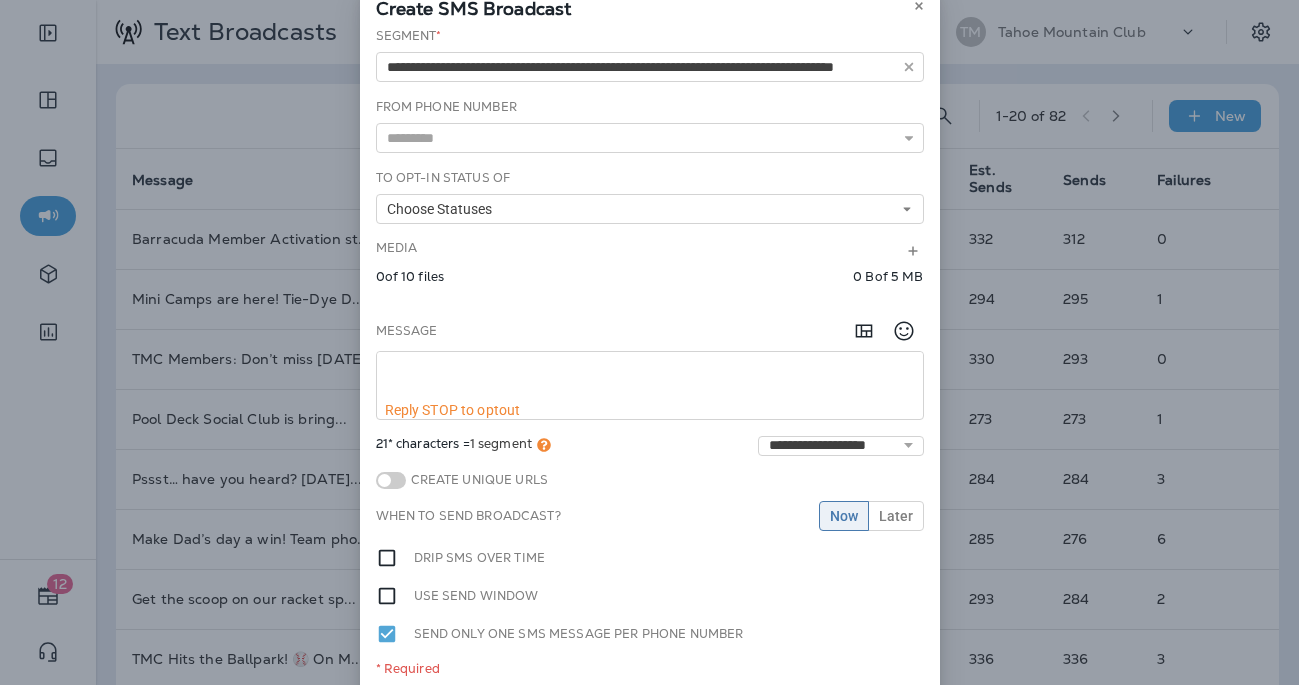 scroll, scrollTop: 31, scrollLeft: 0, axis: vertical 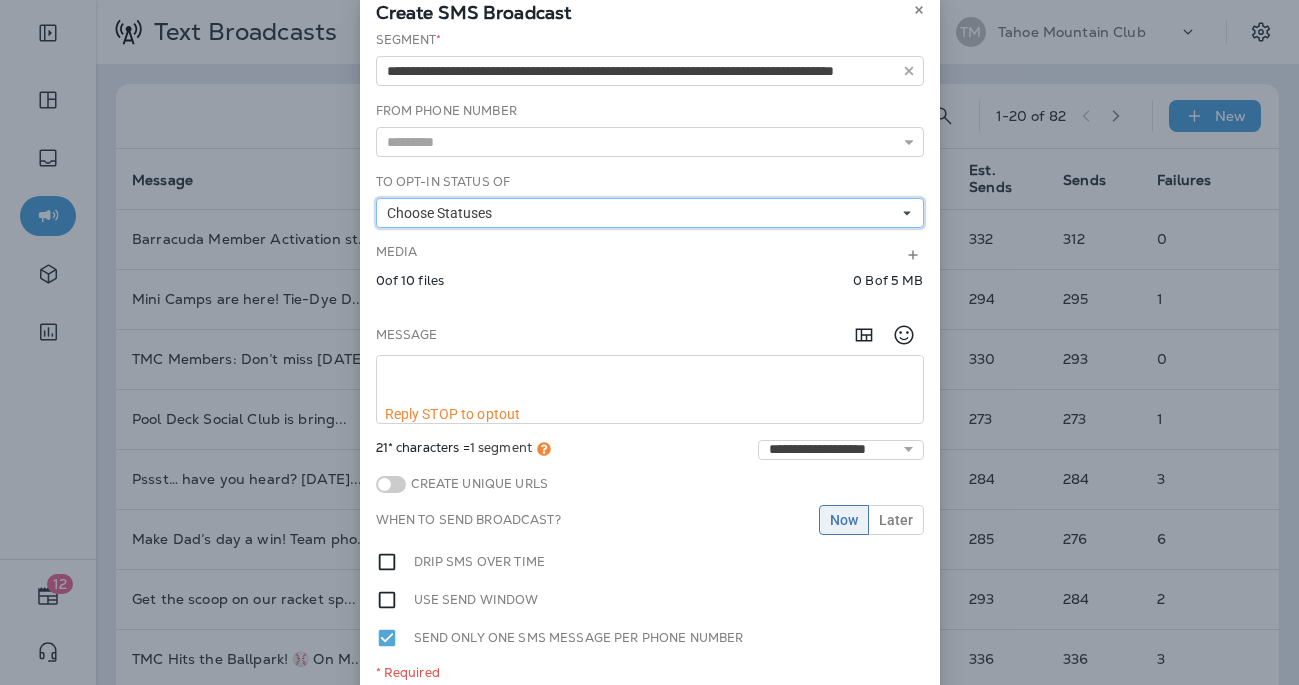 click on "Choose Statuses" at bounding box center [443, 213] 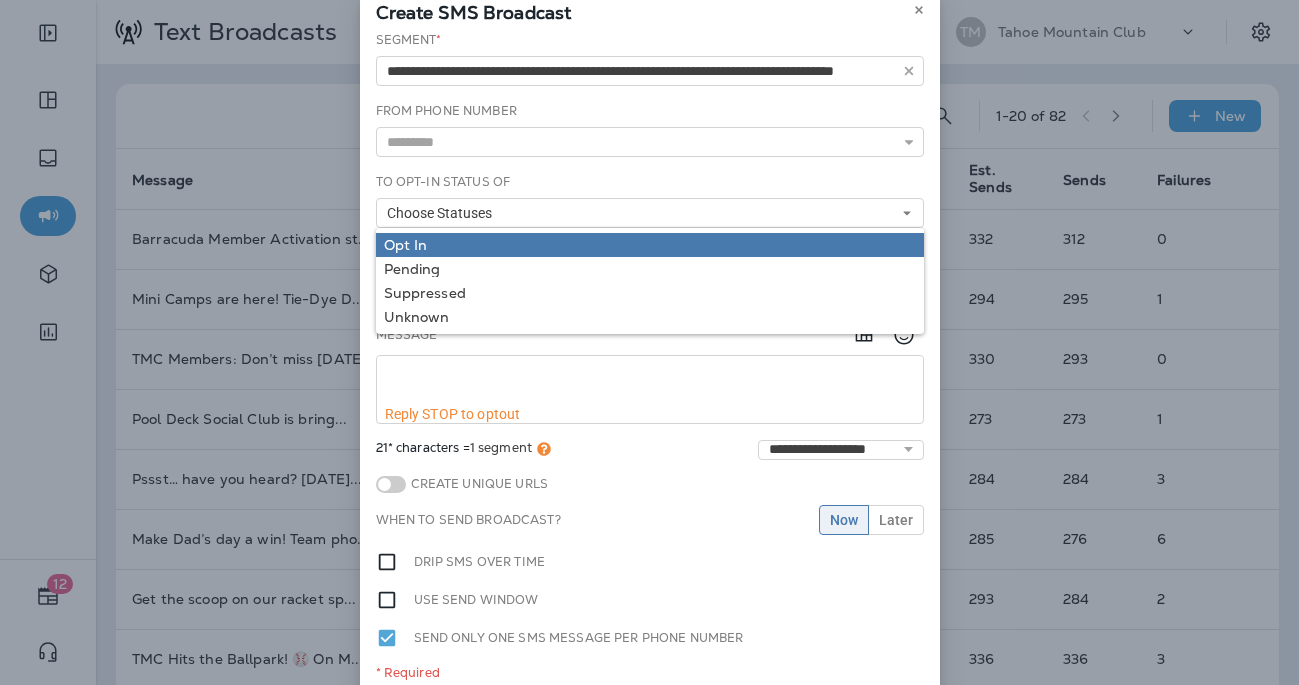 click on "Opt In" at bounding box center [650, 245] 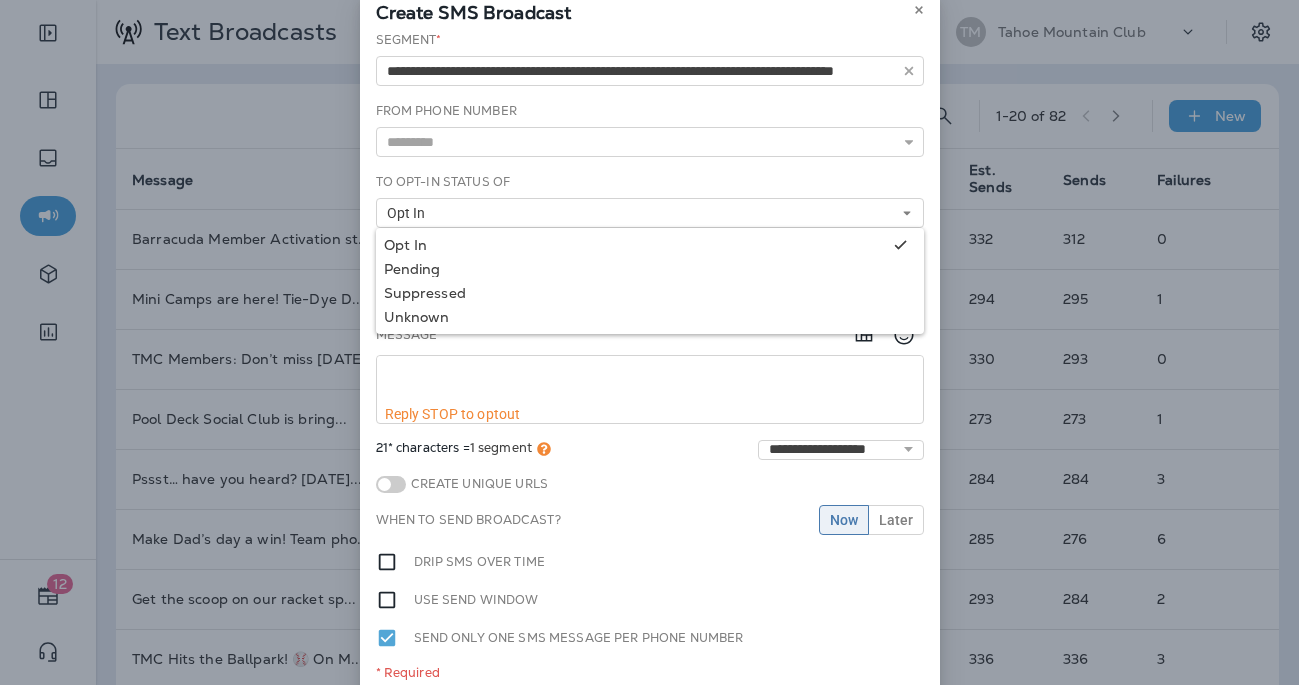 click at bounding box center (650, 381) 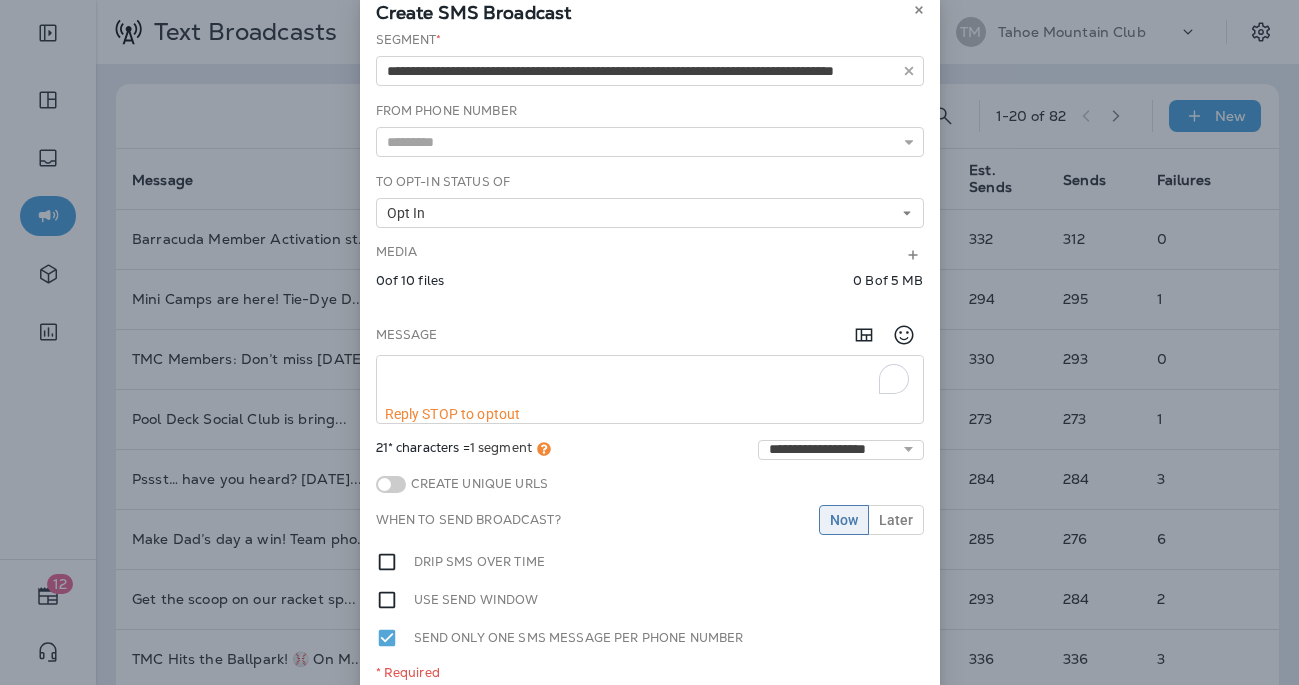 paste on "**********" 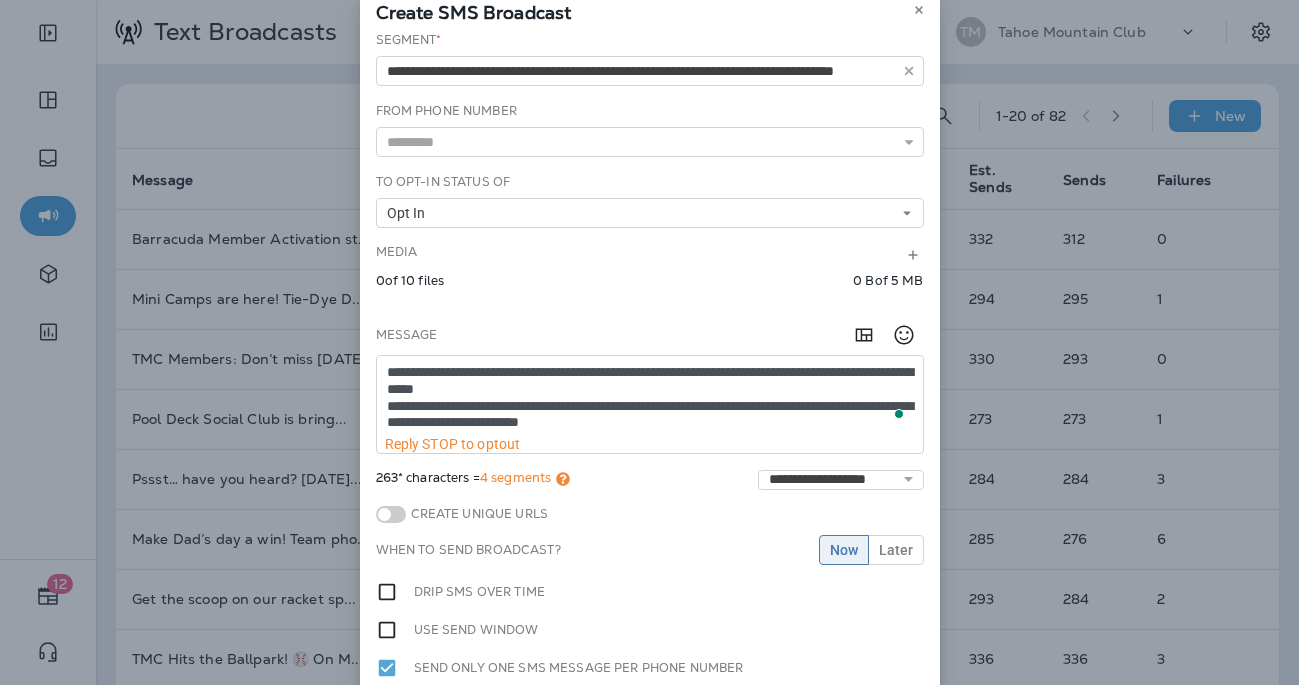 click on "**********" at bounding box center [650, 396] 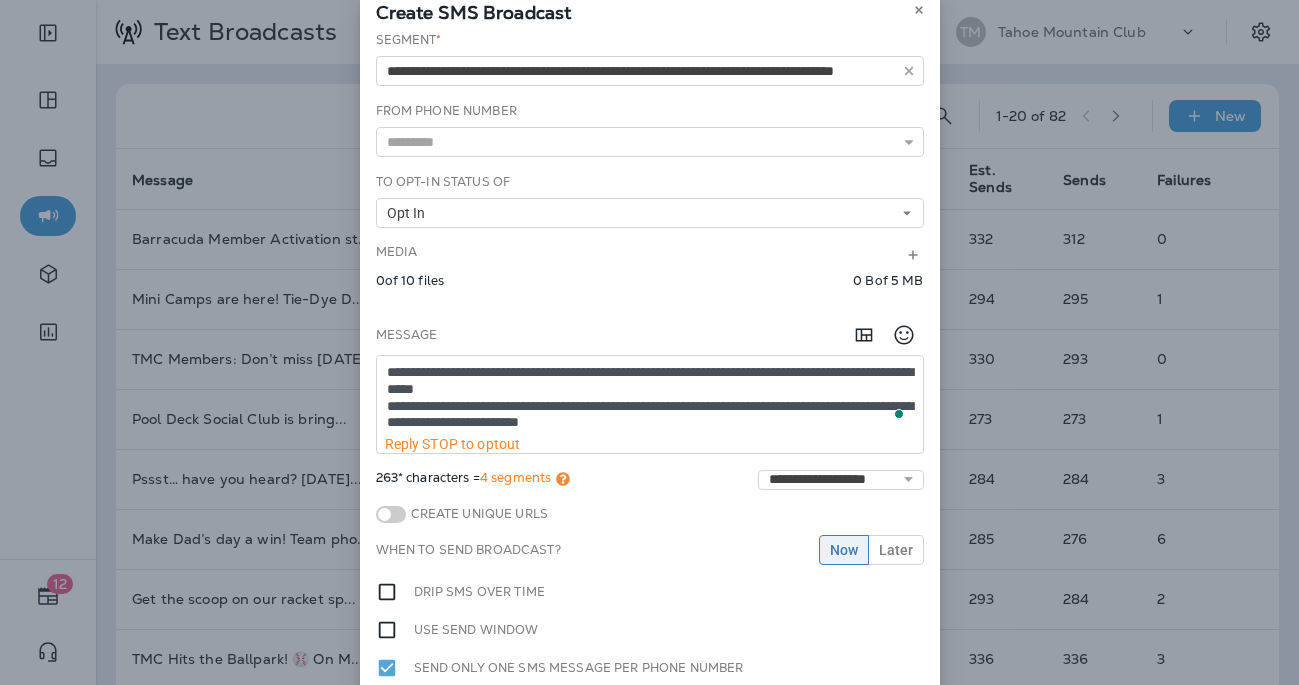 paste on "**" 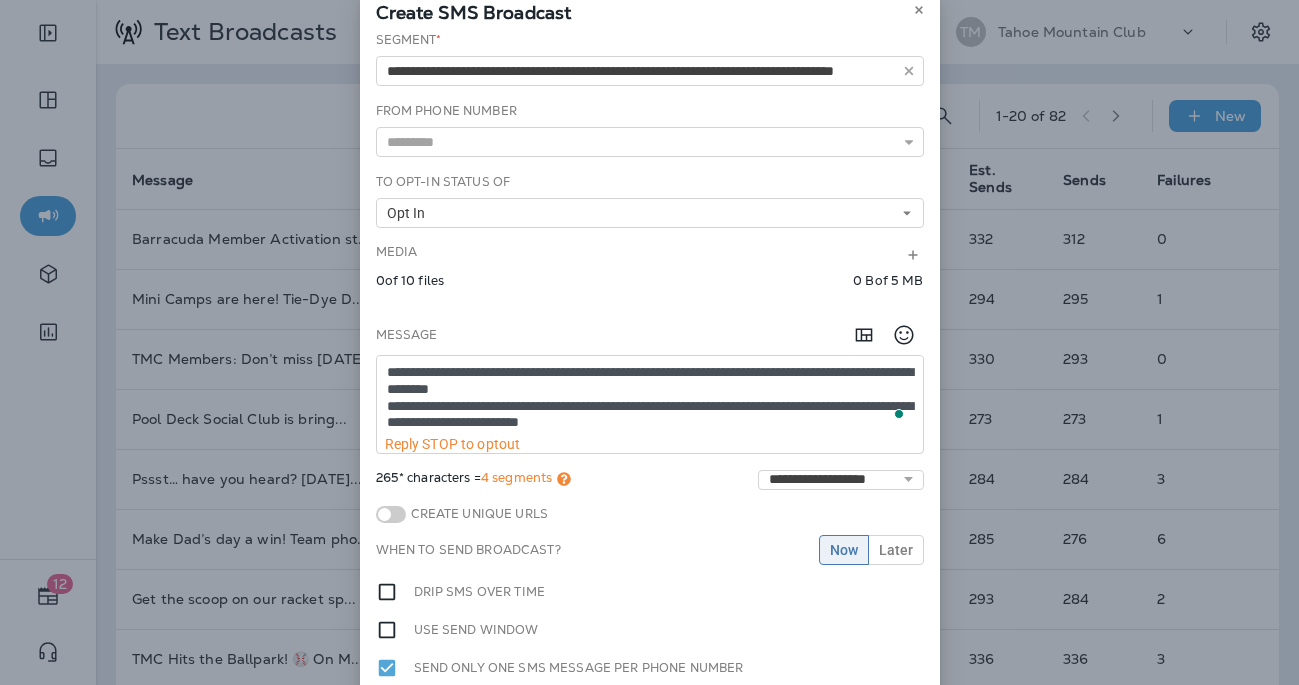click on "**********" at bounding box center [650, 396] 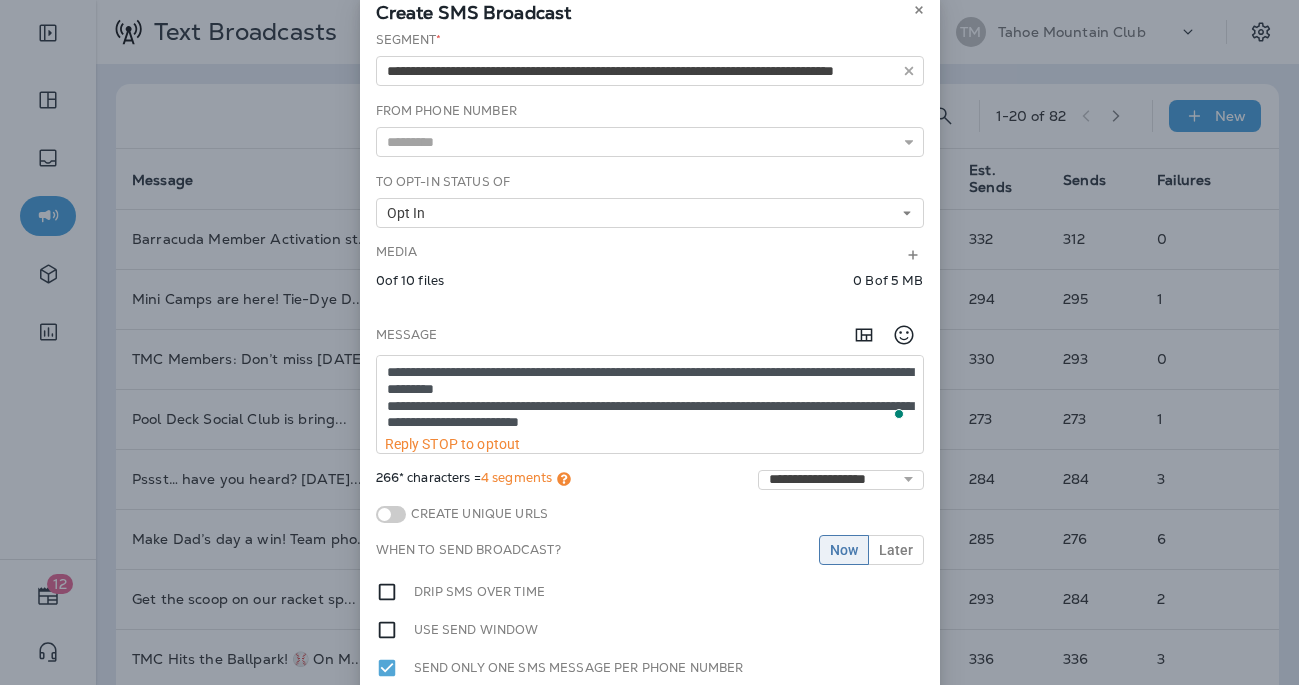paste on "**" 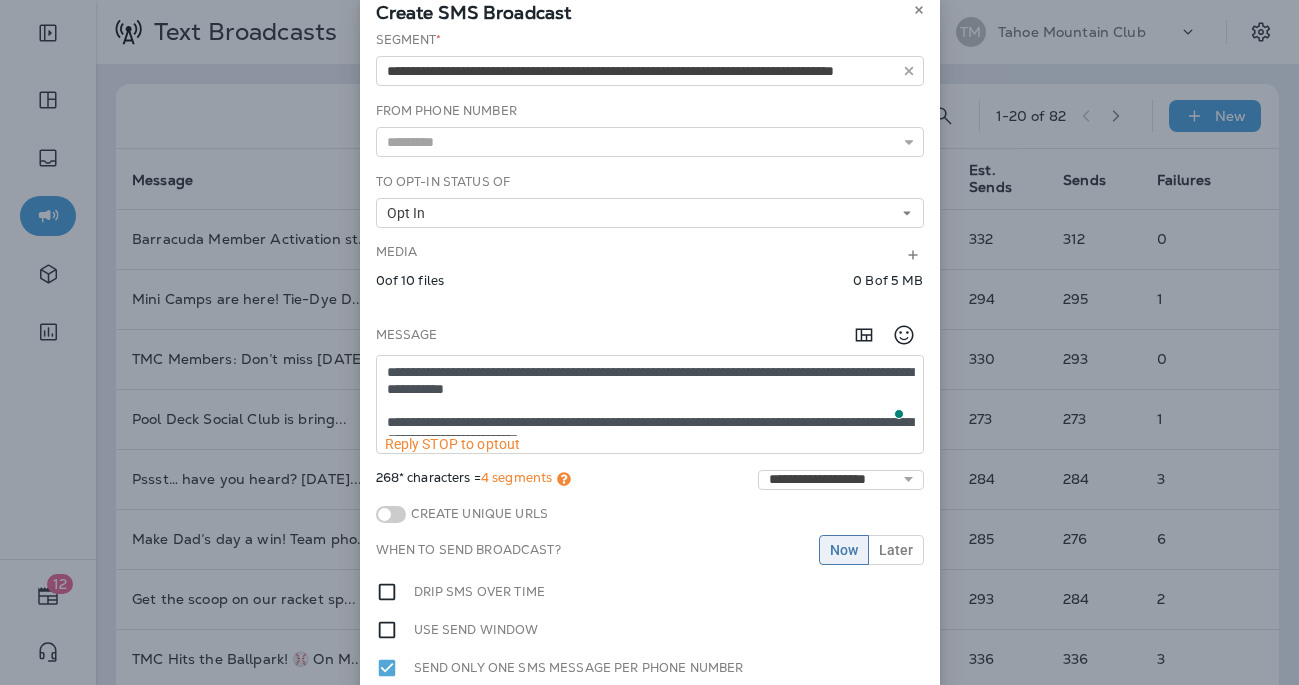 scroll, scrollTop: 20, scrollLeft: 0, axis: vertical 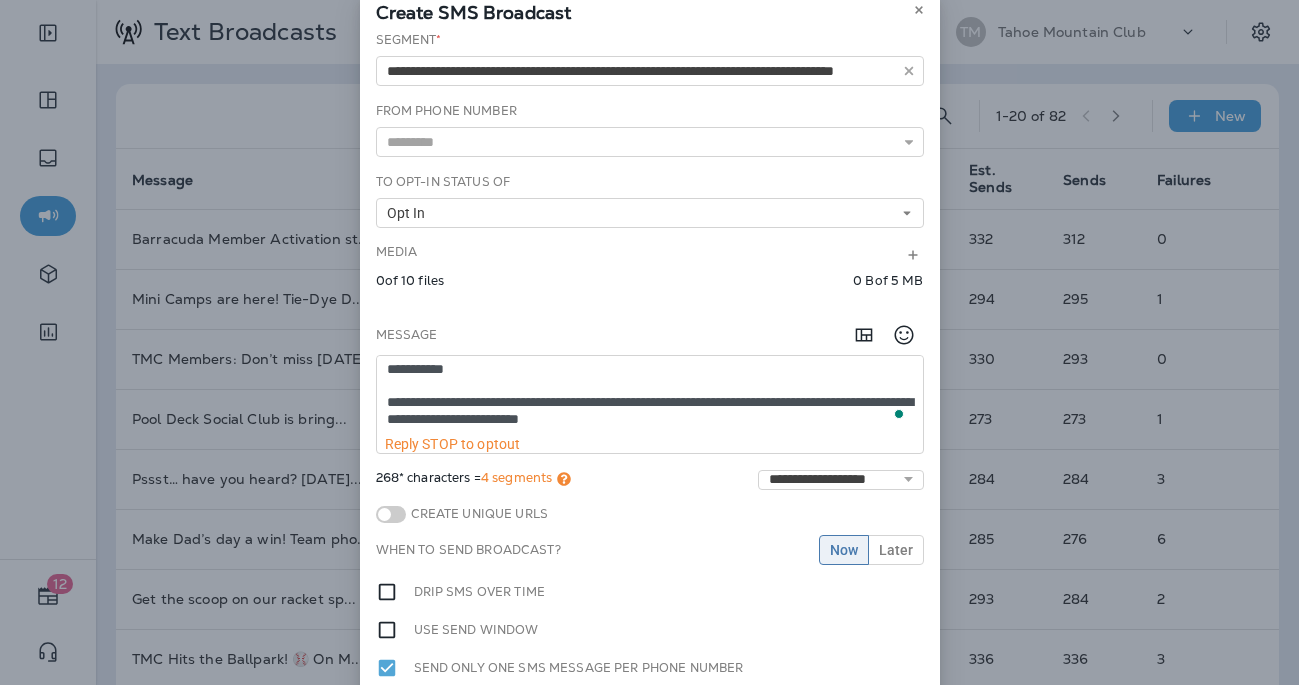 click on "**********" at bounding box center [650, 396] 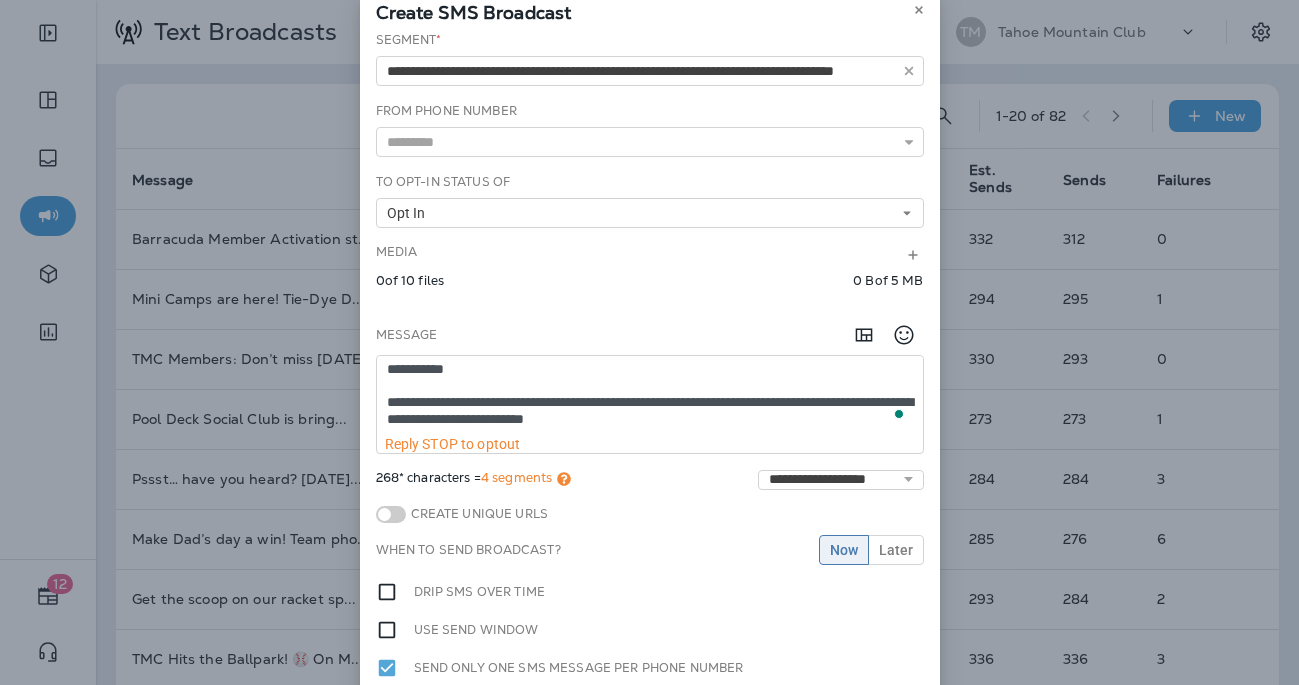 scroll, scrollTop: 28, scrollLeft: 0, axis: vertical 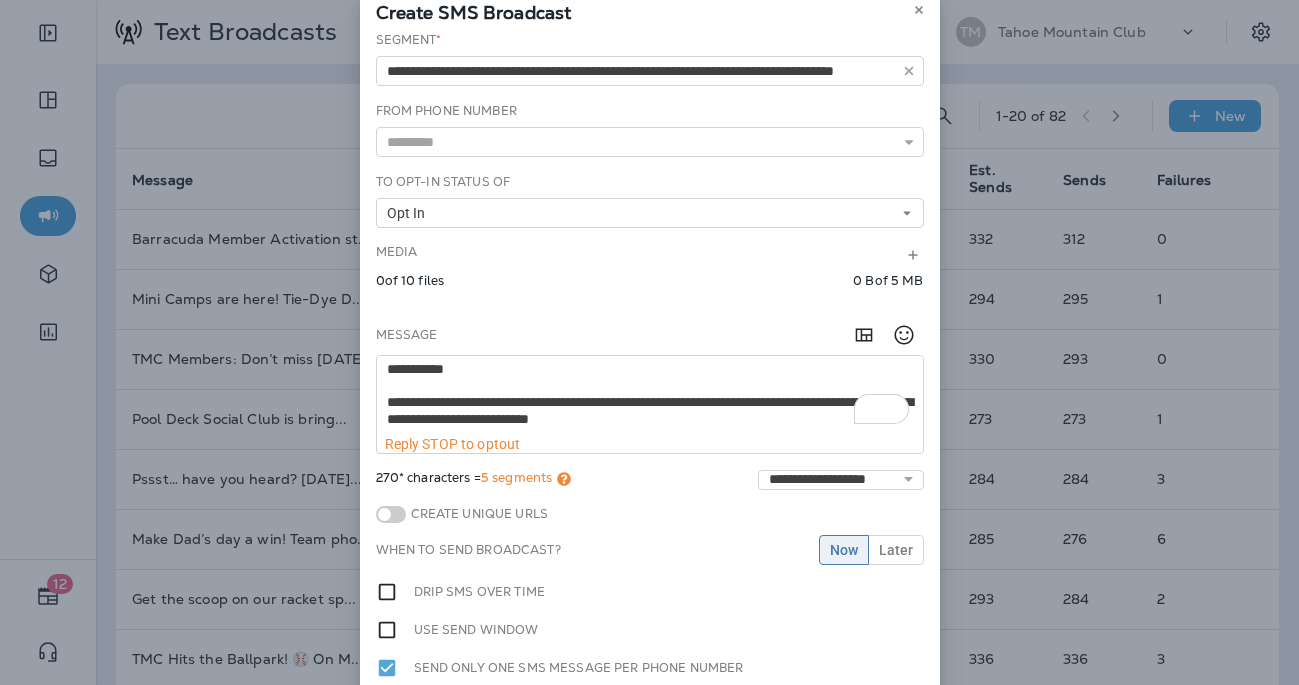 click on "Media 0  of 10 files 0 B  of 5 MB" at bounding box center (650, 271) 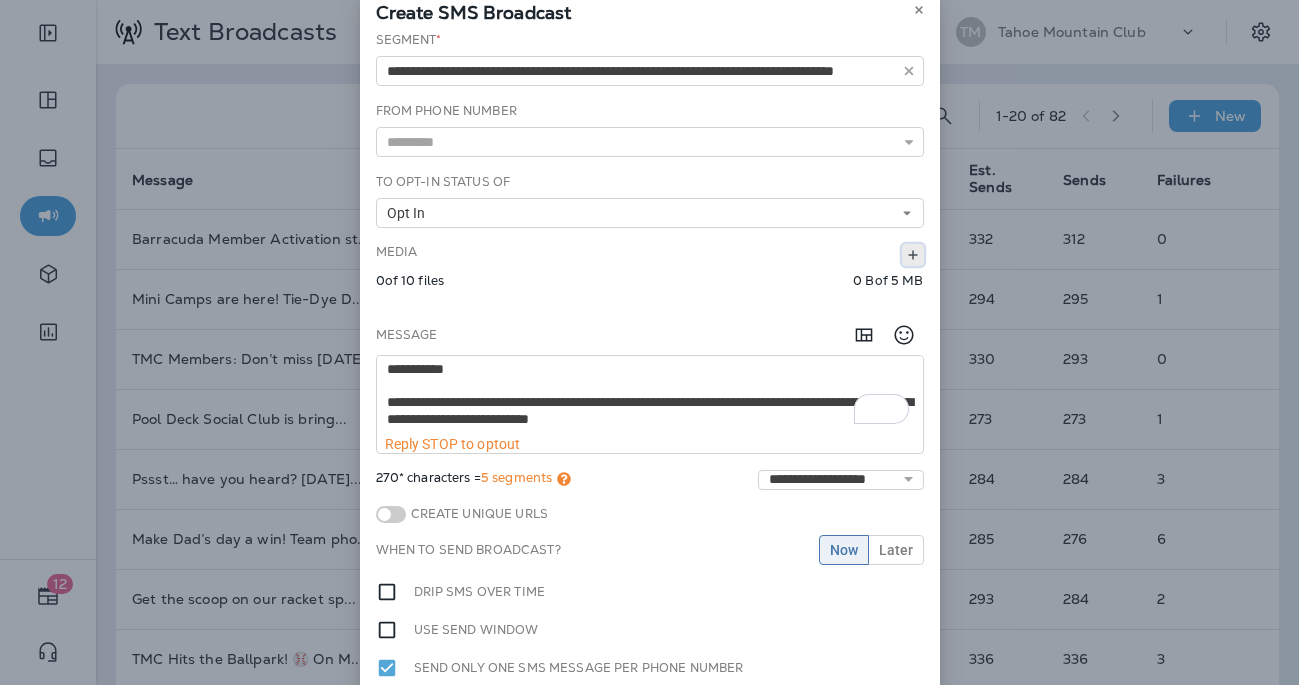 click 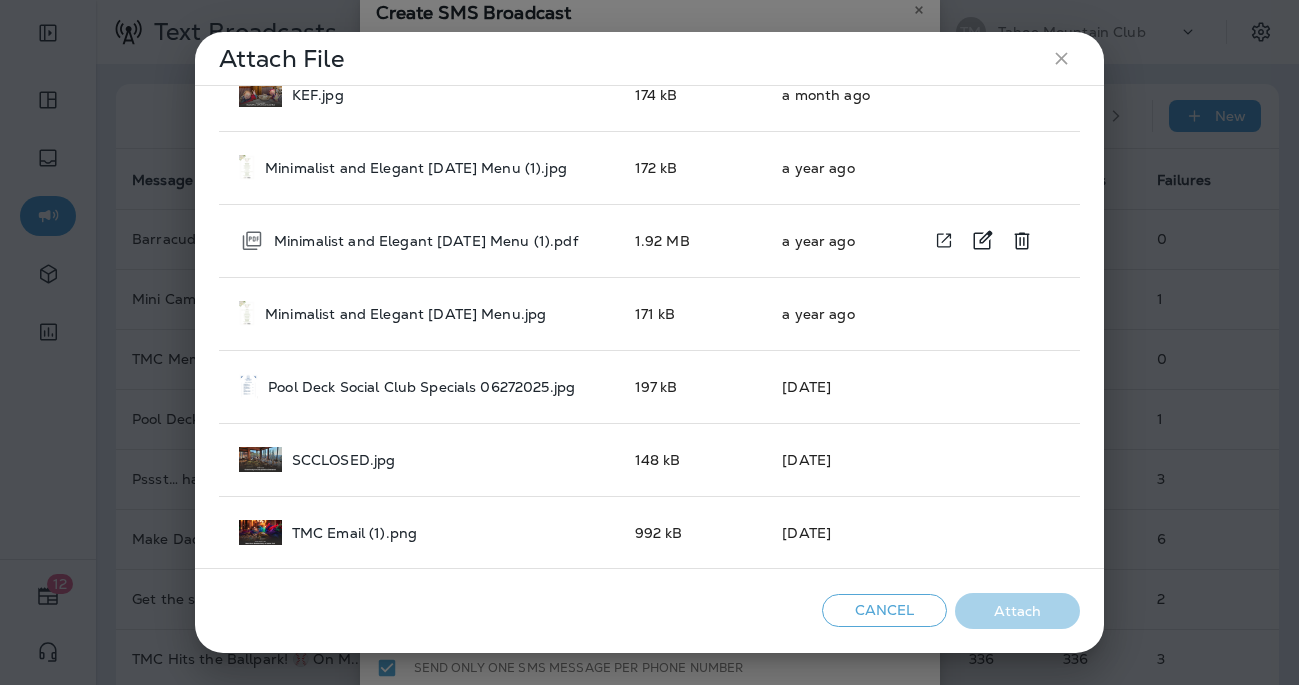 scroll, scrollTop: 0, scrollLeft: 0, axis: both 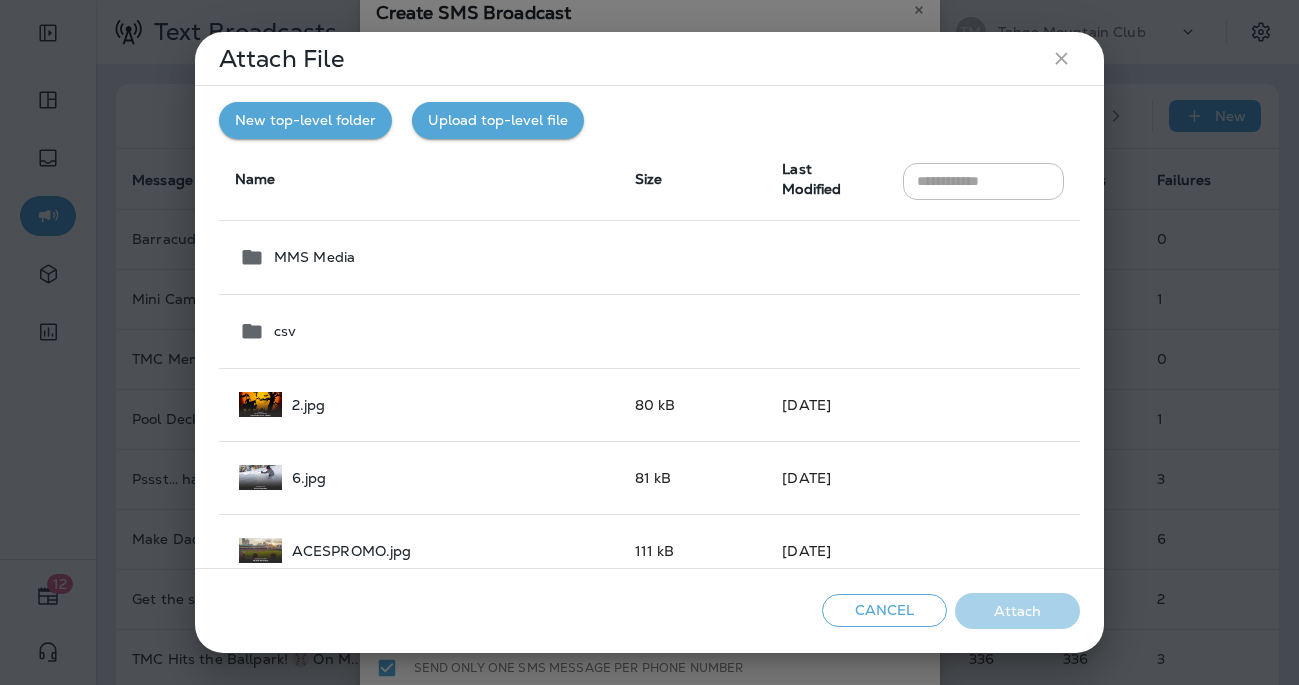click on "Upload top-level file" at bounding box center [498, 120] 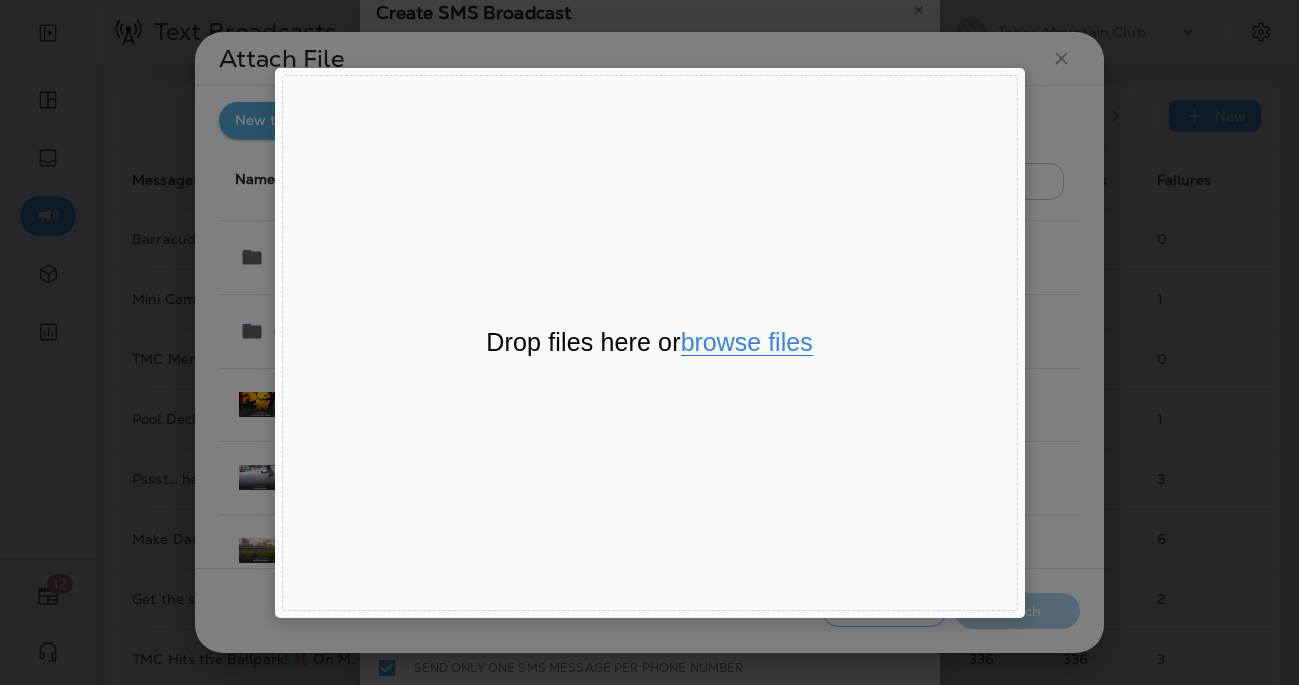 click on "browse files" at bounding box center (747, 343) 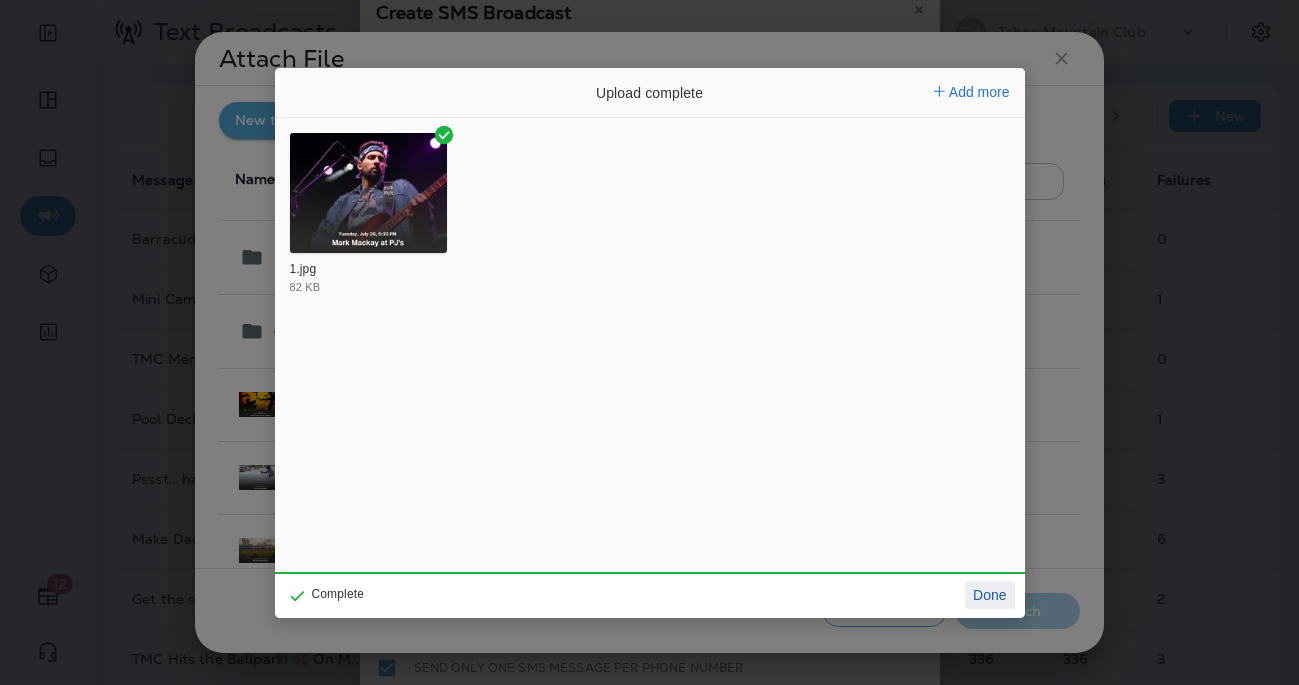 click on "Done" 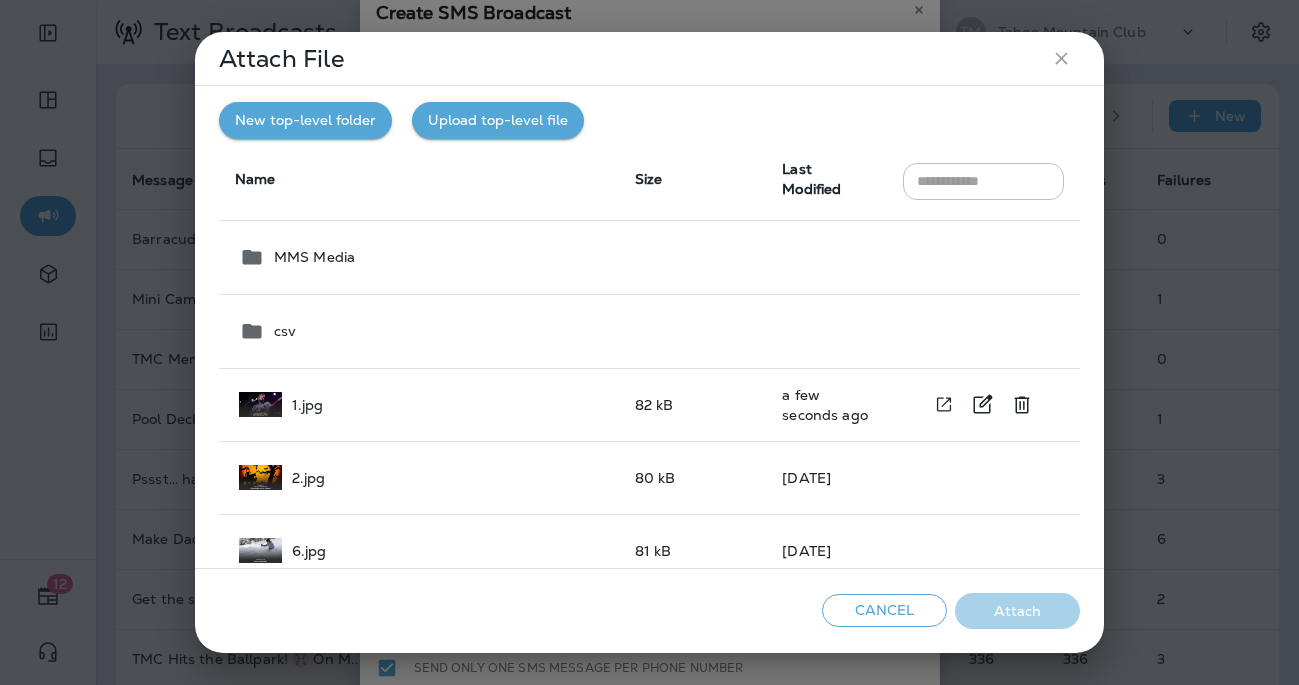 click on "1.jpg" at bounding box center (421, 404) 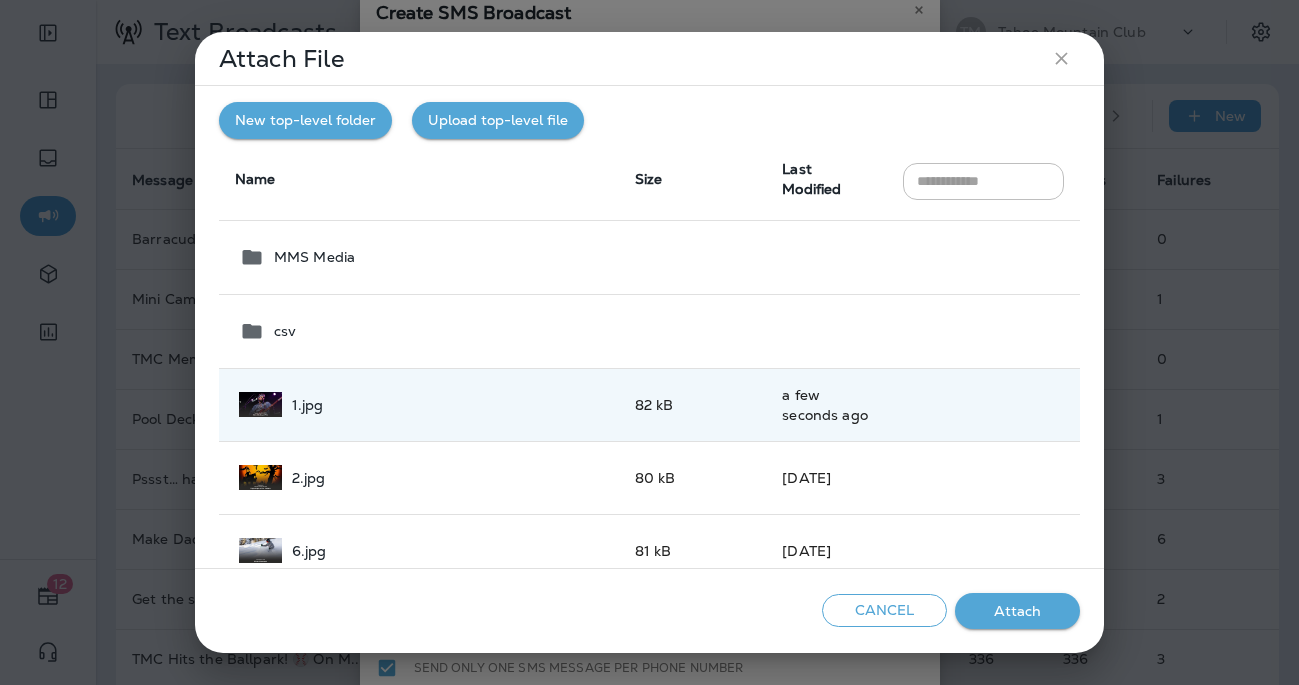 click on "Attach" at bounding box center (1017, 611) 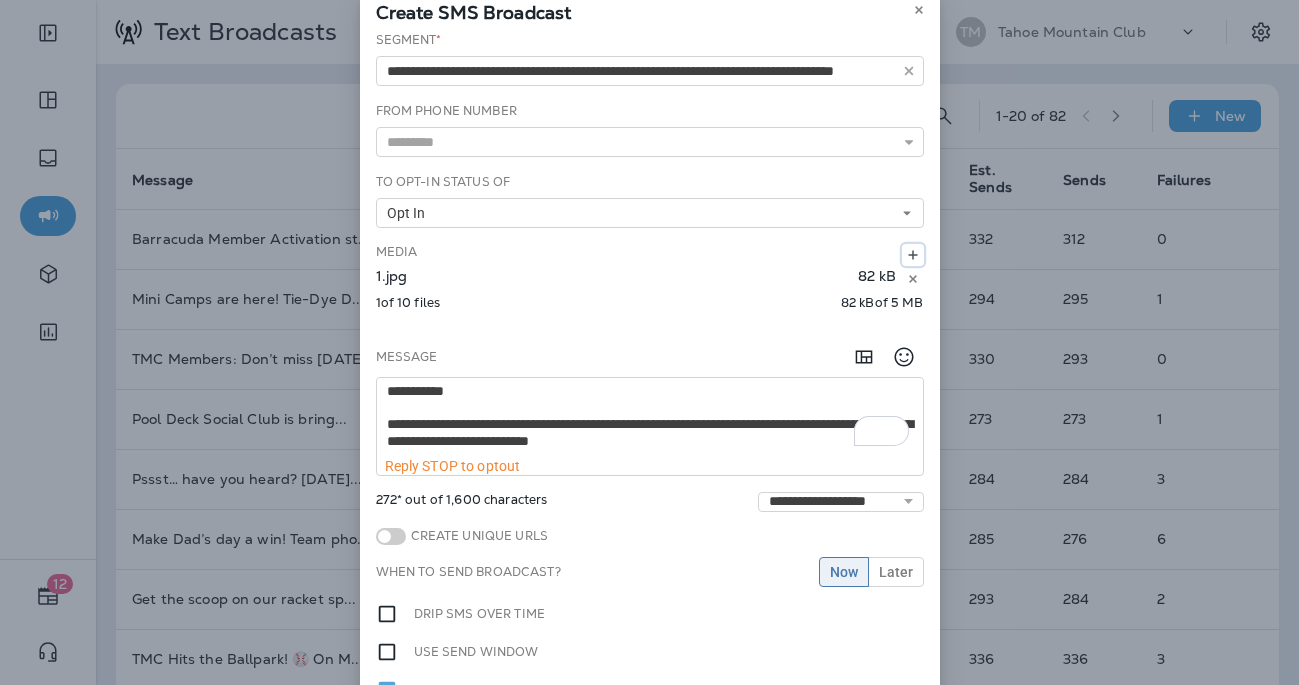 scroll, scrollTop: 0, scrollLeft: 0, axis: both 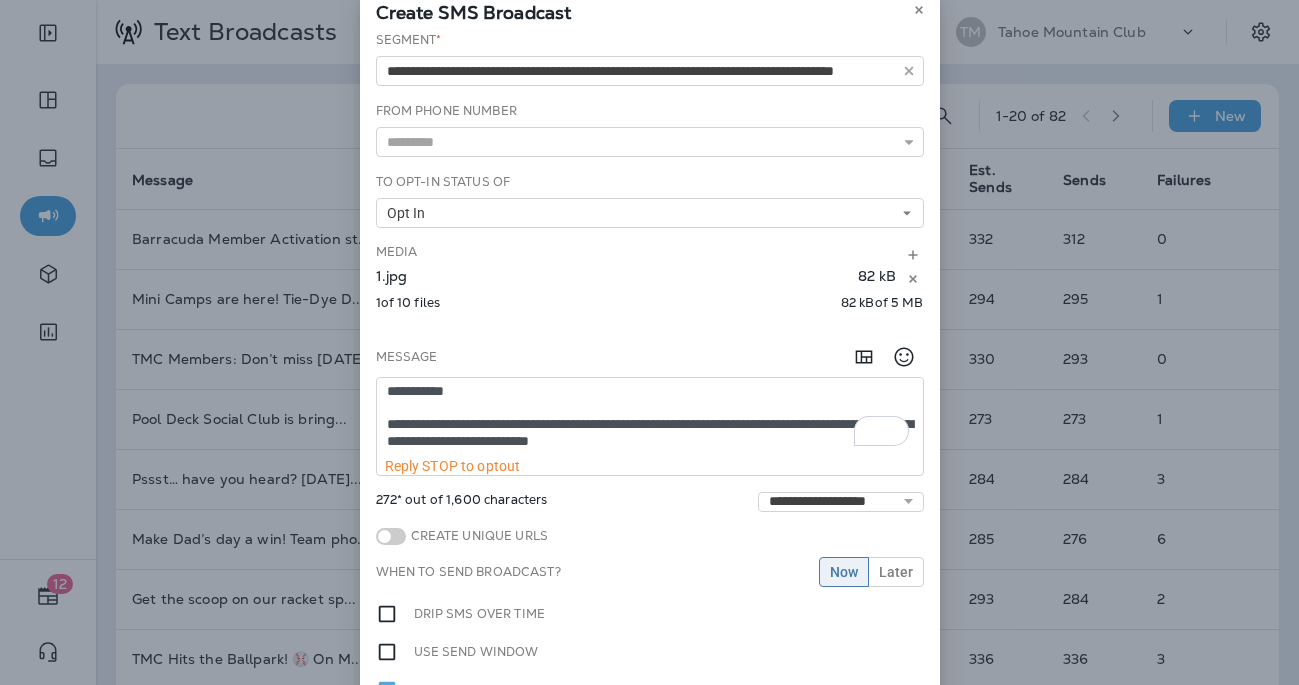 click on "**********" at bounding box center (650, 418) 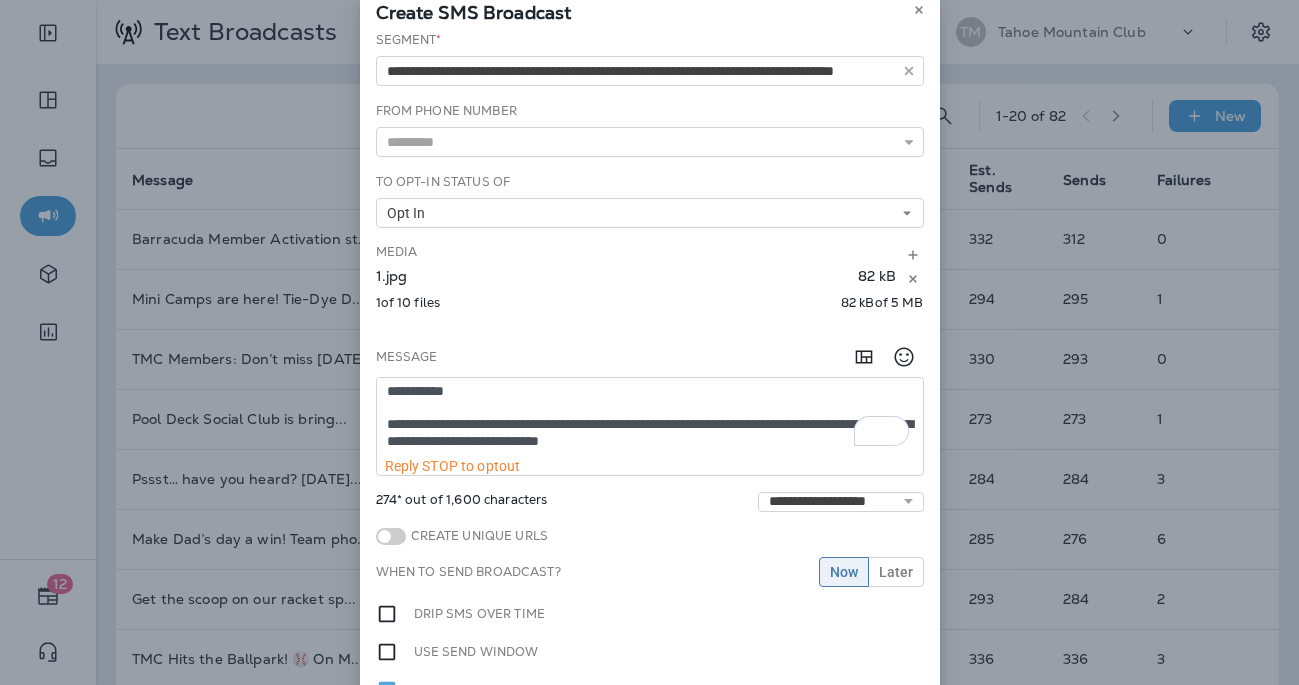 paste on "**********" 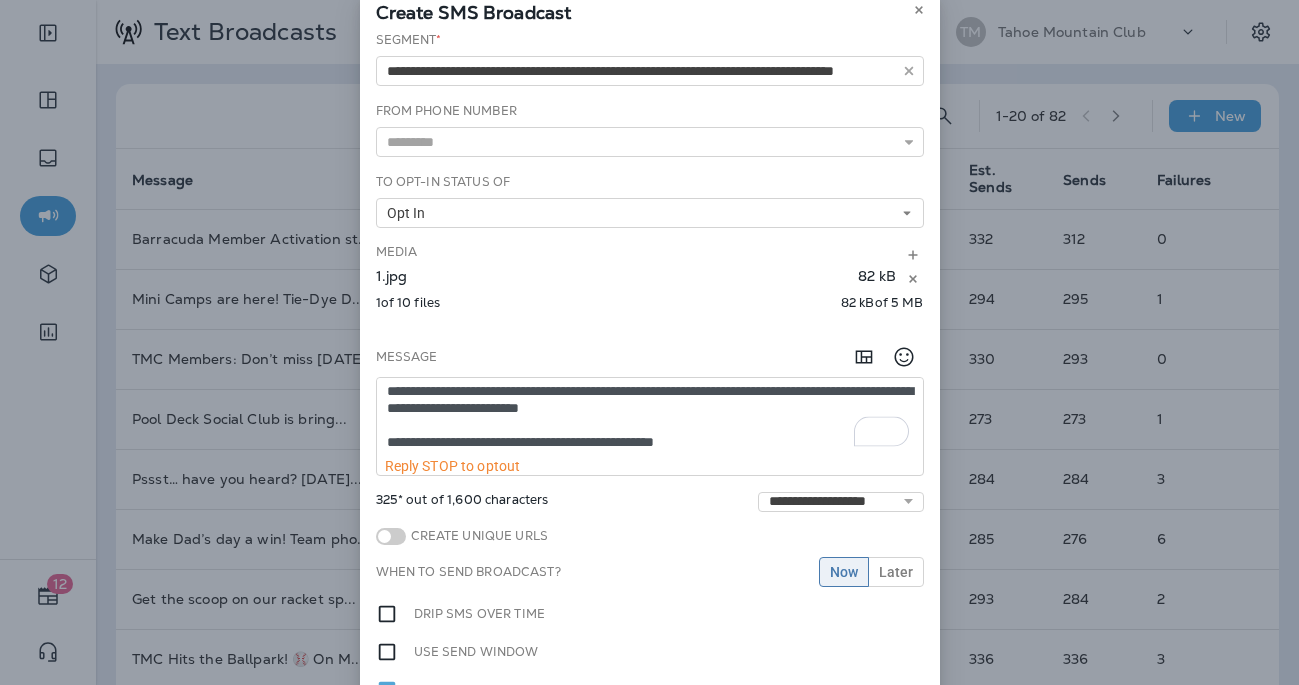 scroll, scrollTop: 0, scrollLeft: 0, axis: both 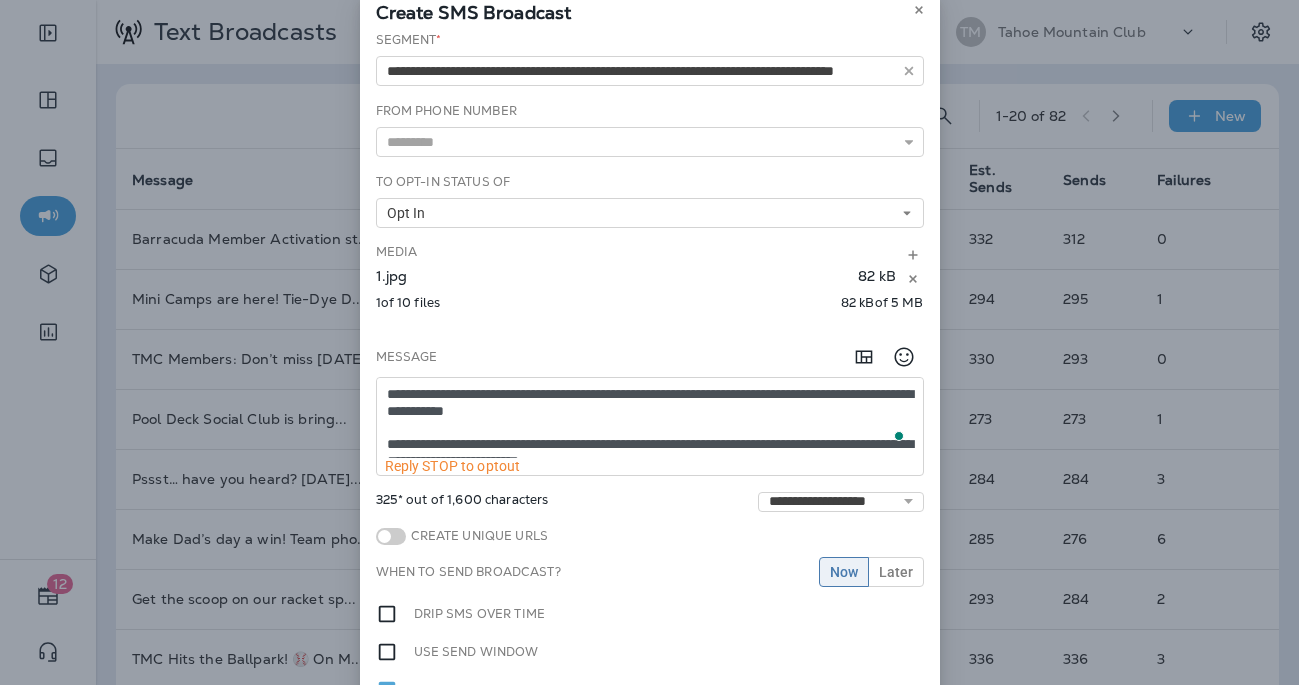 click on "**********" at bounding box center [650, 418] 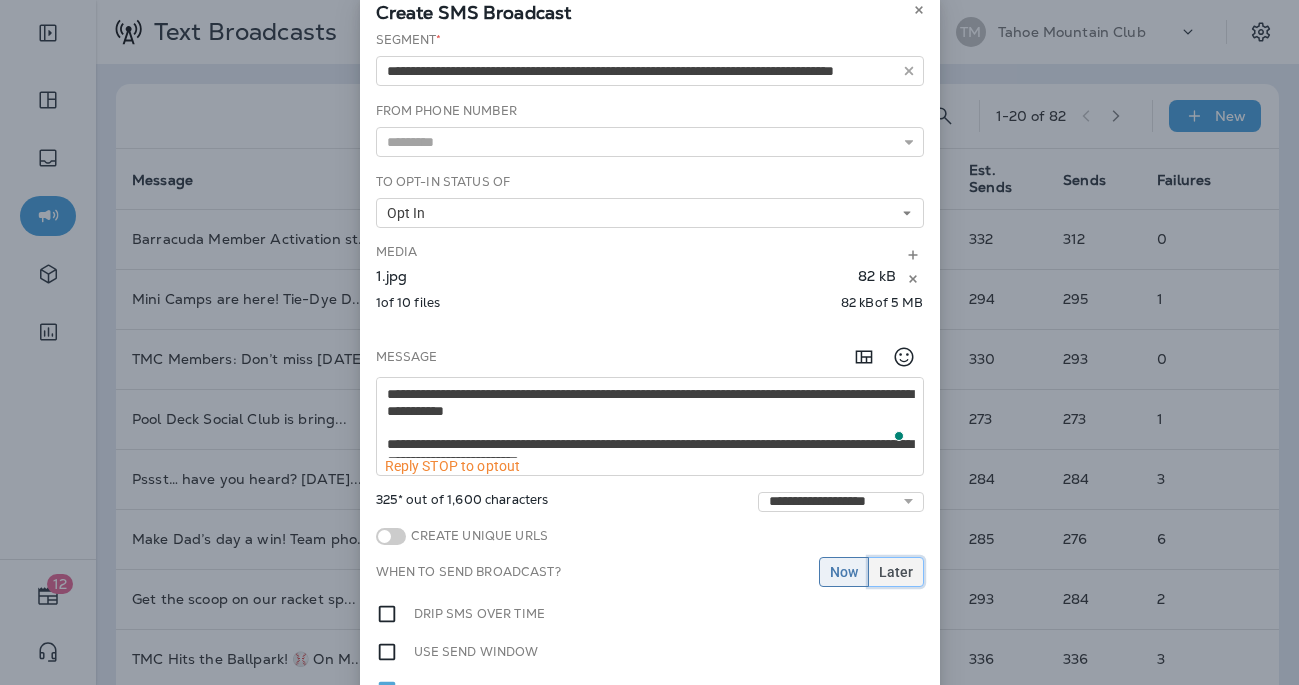 click on "Later" at bounding box center [896, 572] 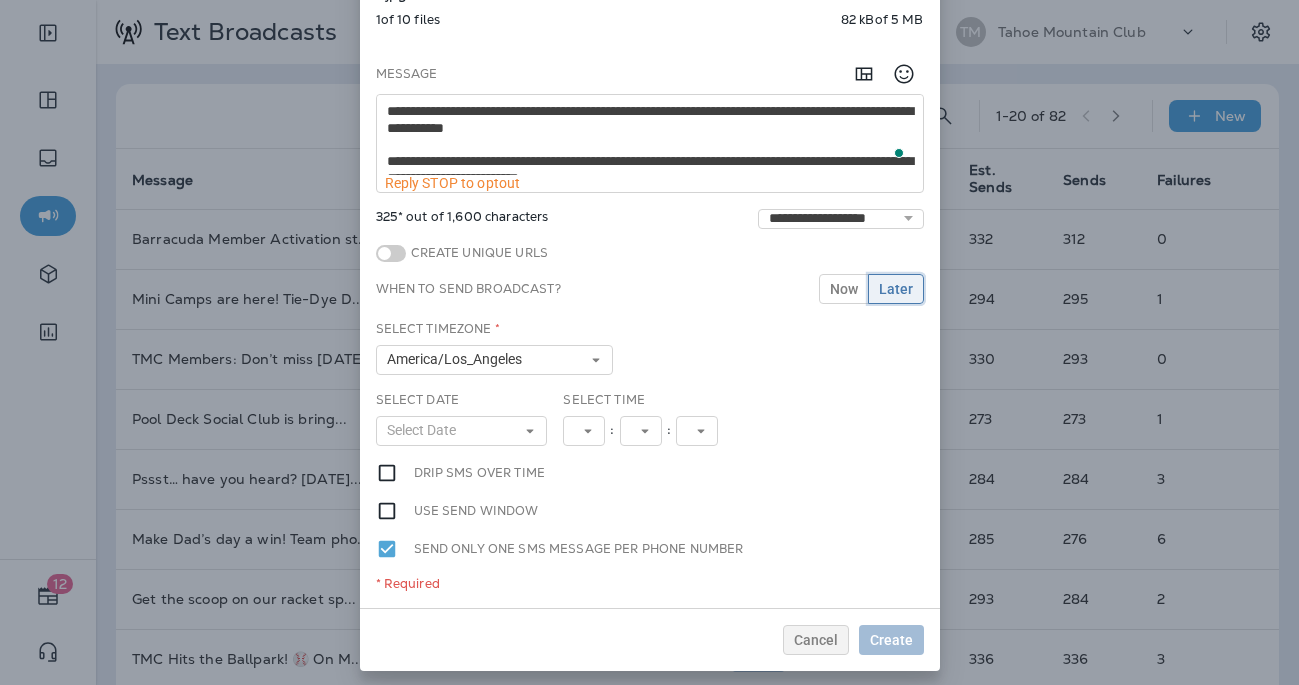 scroll, scrollTop: 320, scrollLeft: 0, axis: vertical 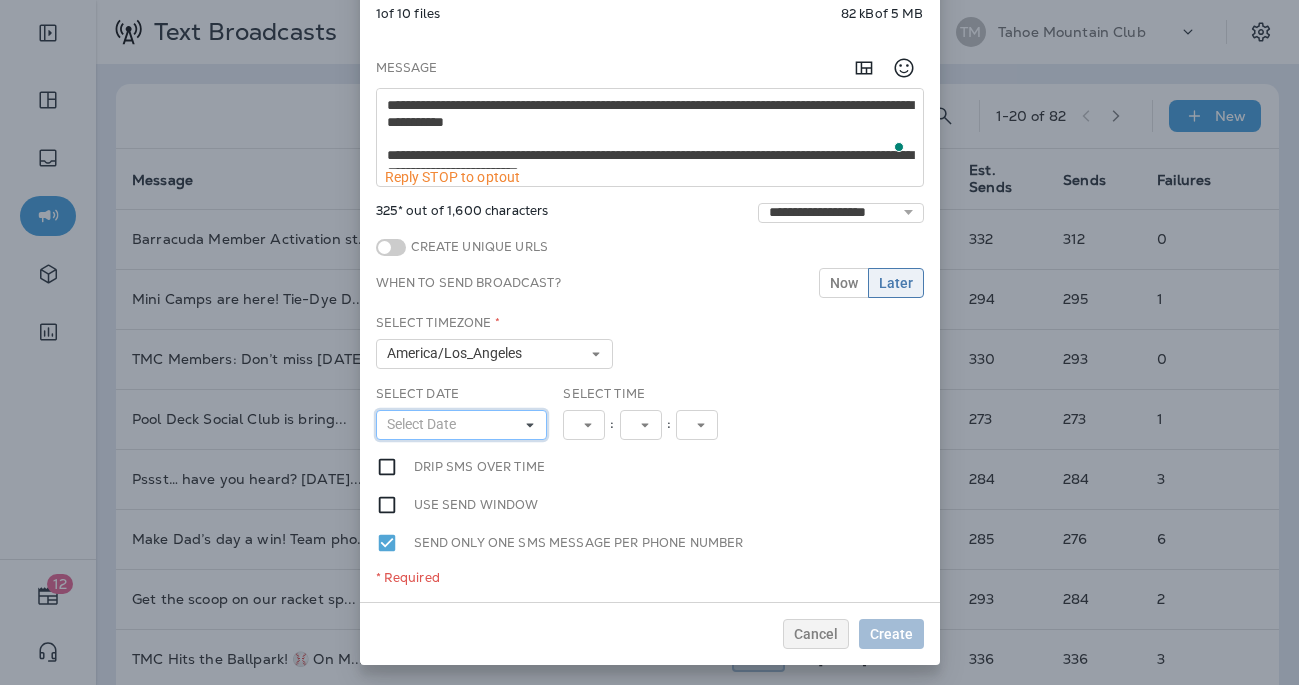 click on "Select Date" at bounding box center [462, 425] 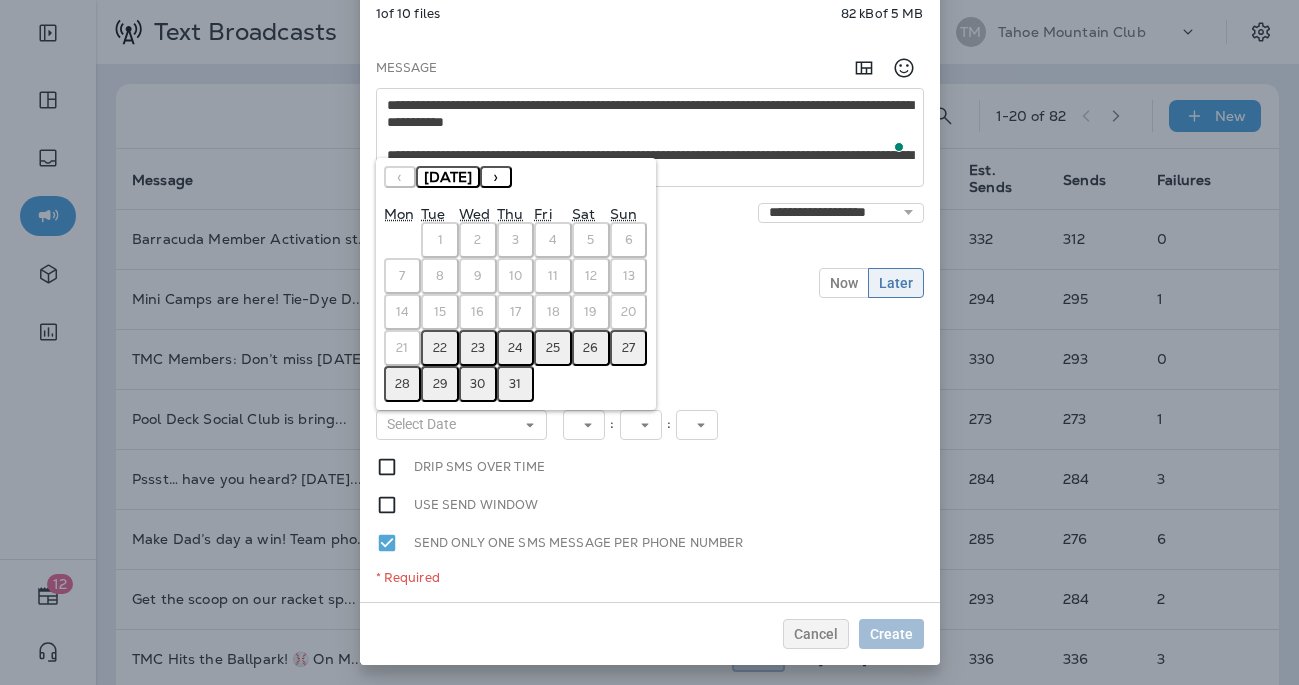 click on "22" at bounding box center (440, 348) 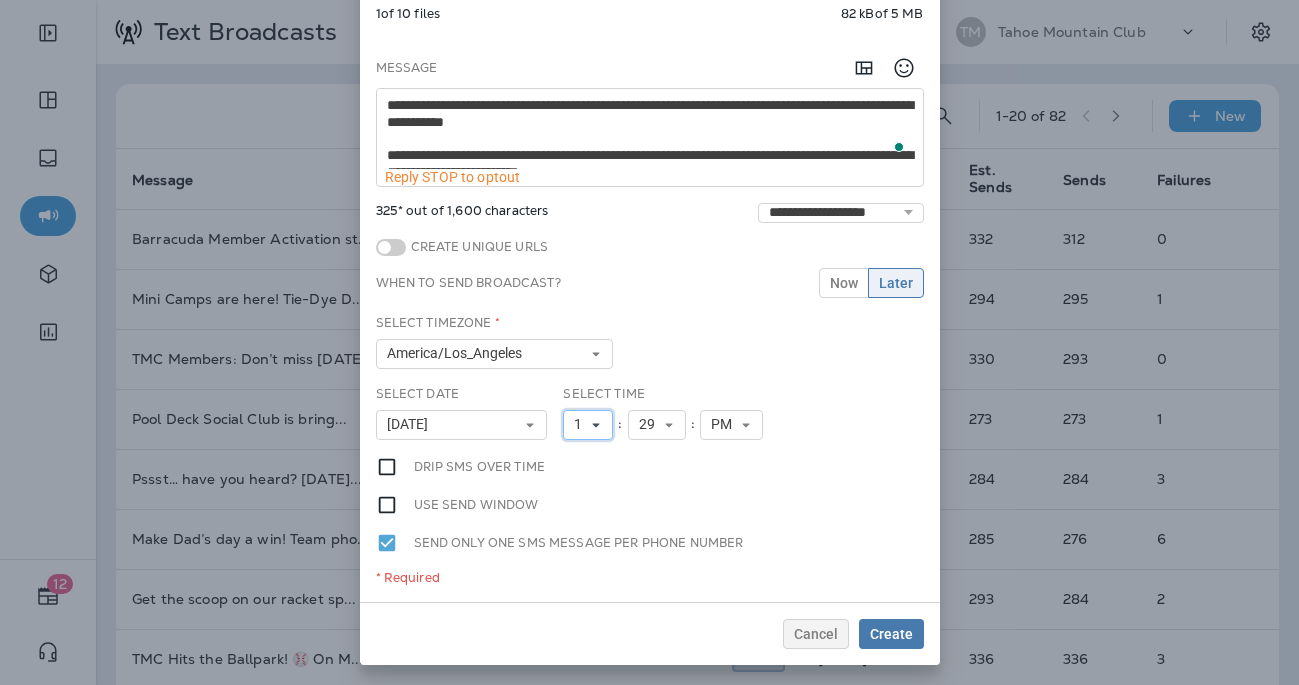 click 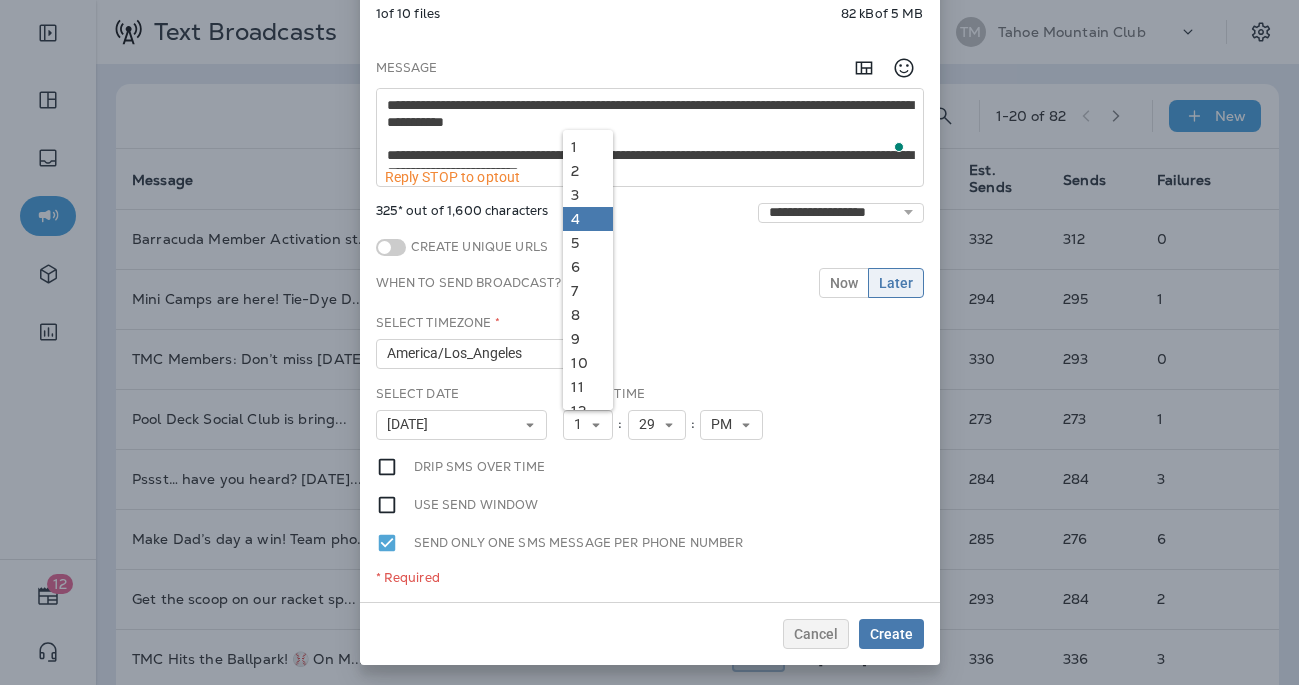 click on "4" at bounding box center [588, 219] 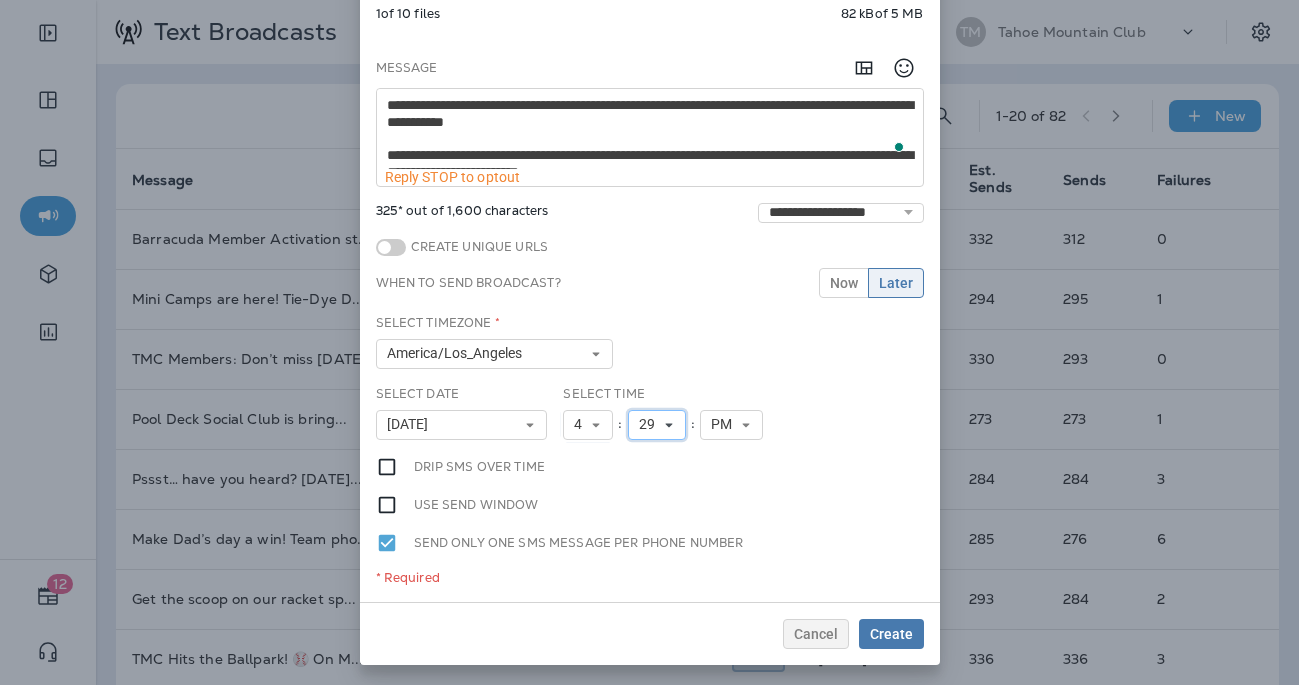 click 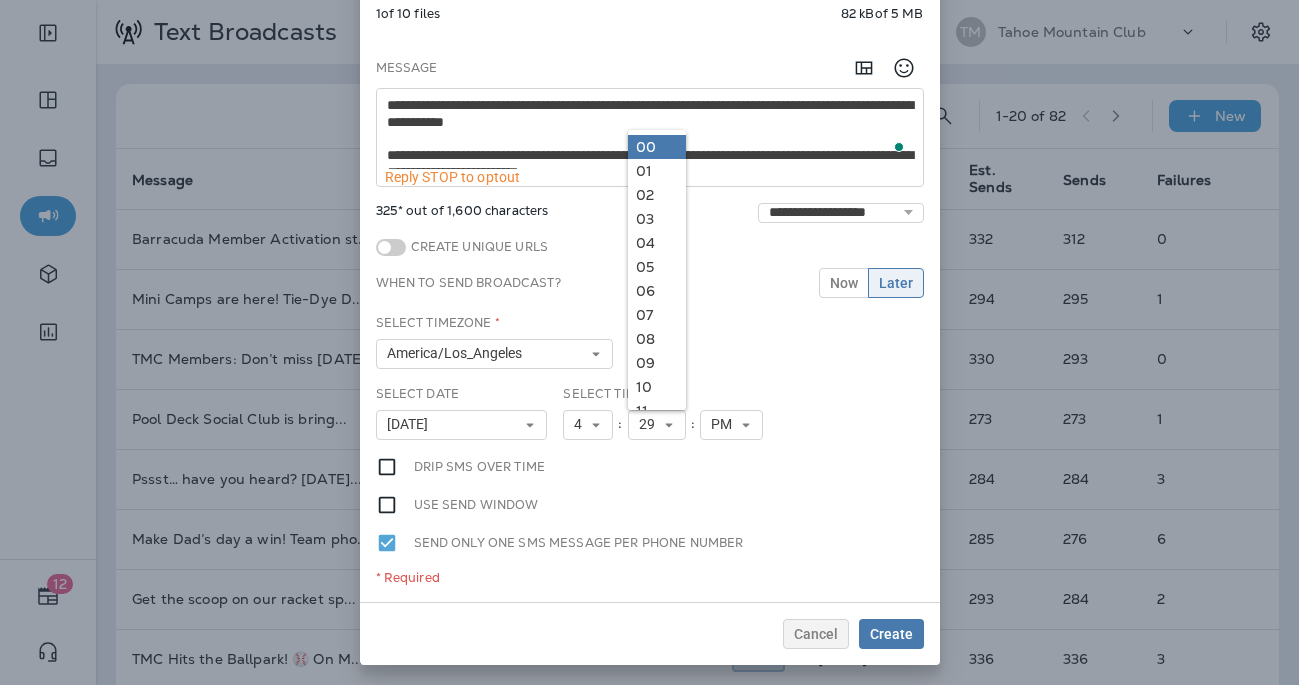 click on "00" at bounding box center (657, 147) 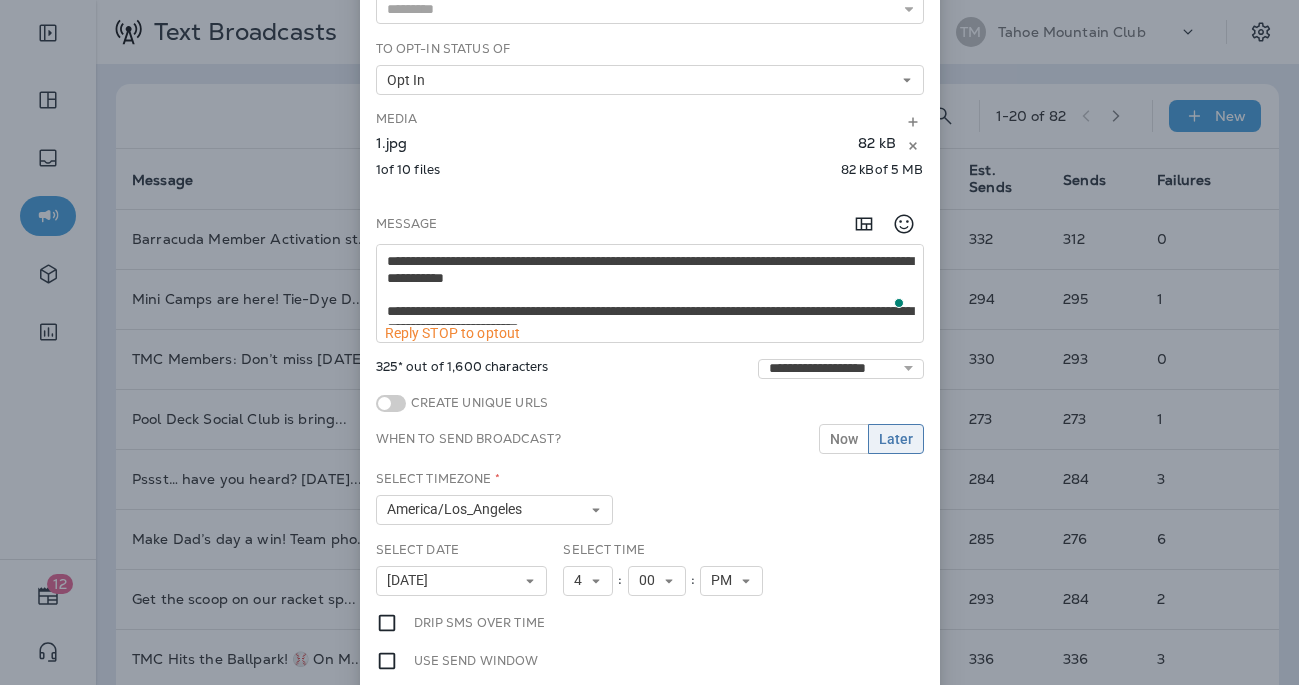 scroll, scrollTop: 161, scrollLeft: 0, axis: vertical 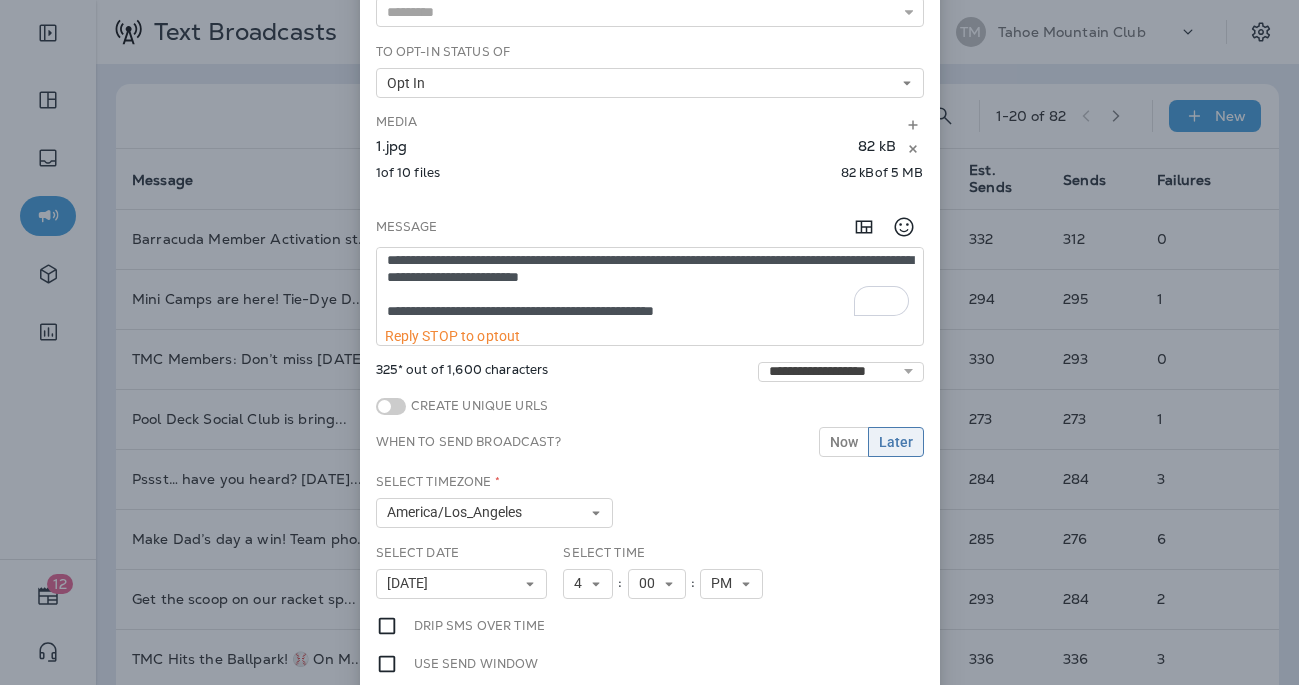 click on "**********" at bounding box center [650, 288] 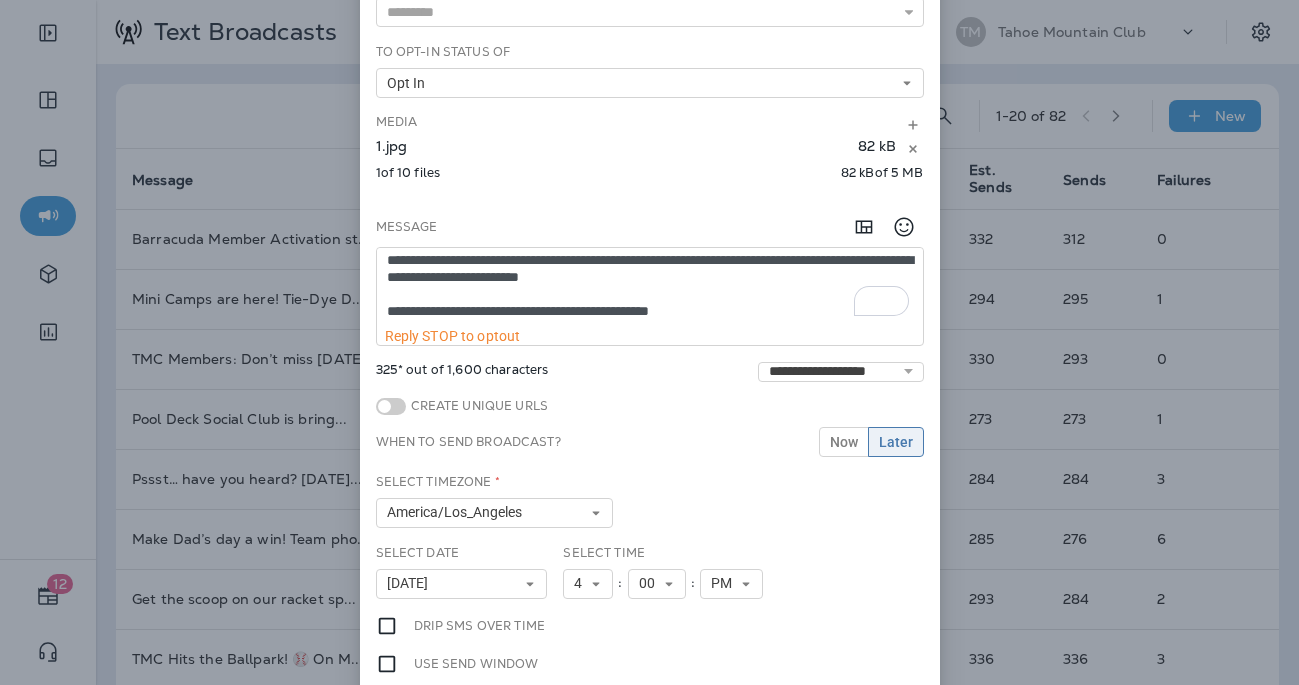 scroll, scrollTop: 70, scrollLeft: 0, axis: vertical 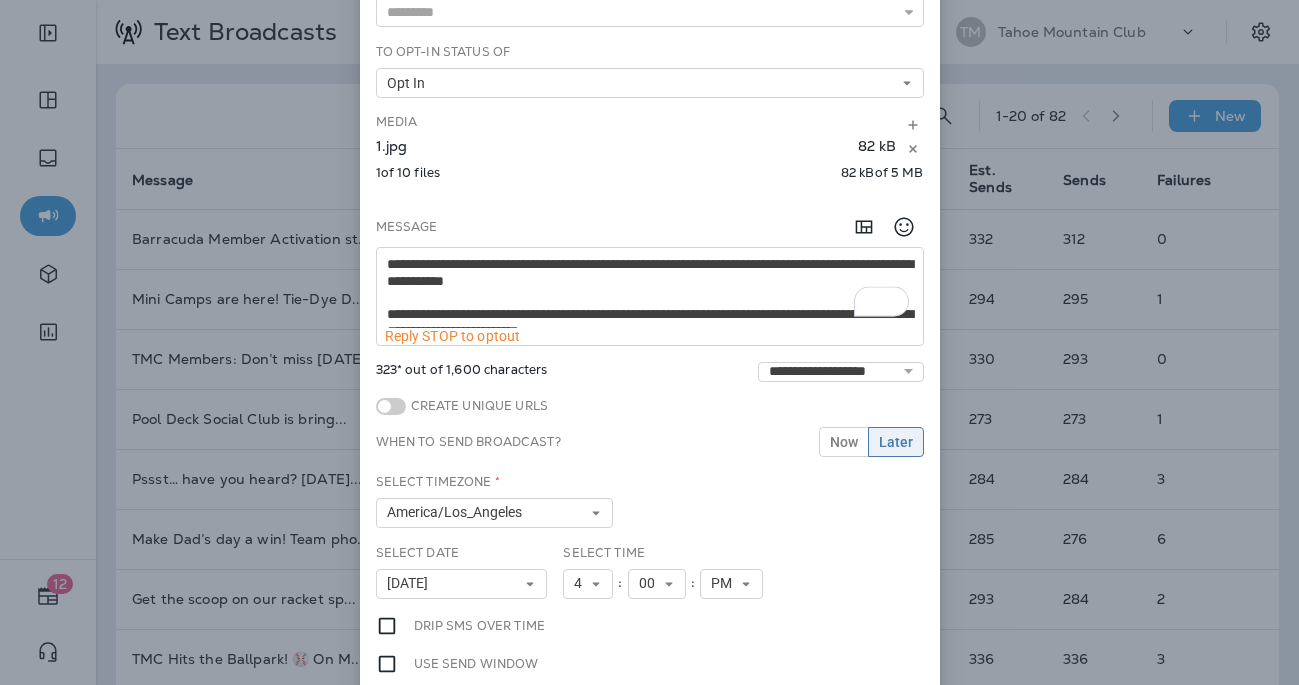 click on "Message" at bounding box center [650, 227] 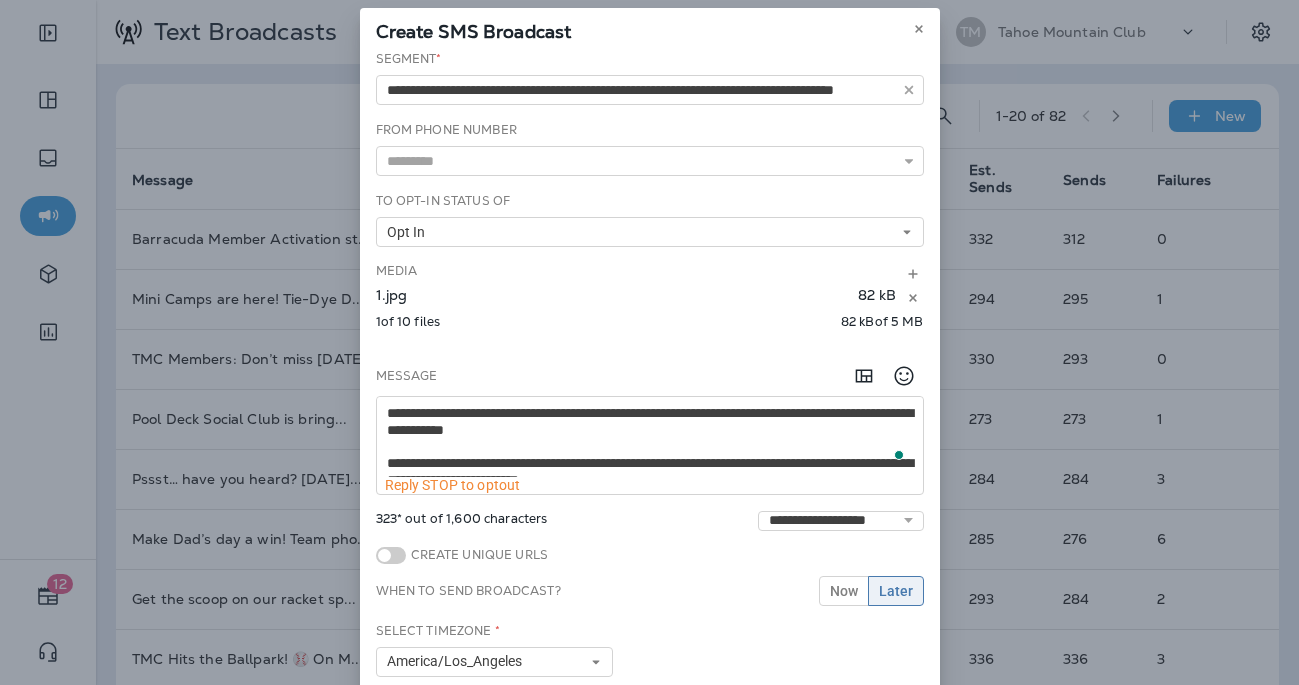 scroll, scrollTop: 0, scrollLeft: 0, axis: both 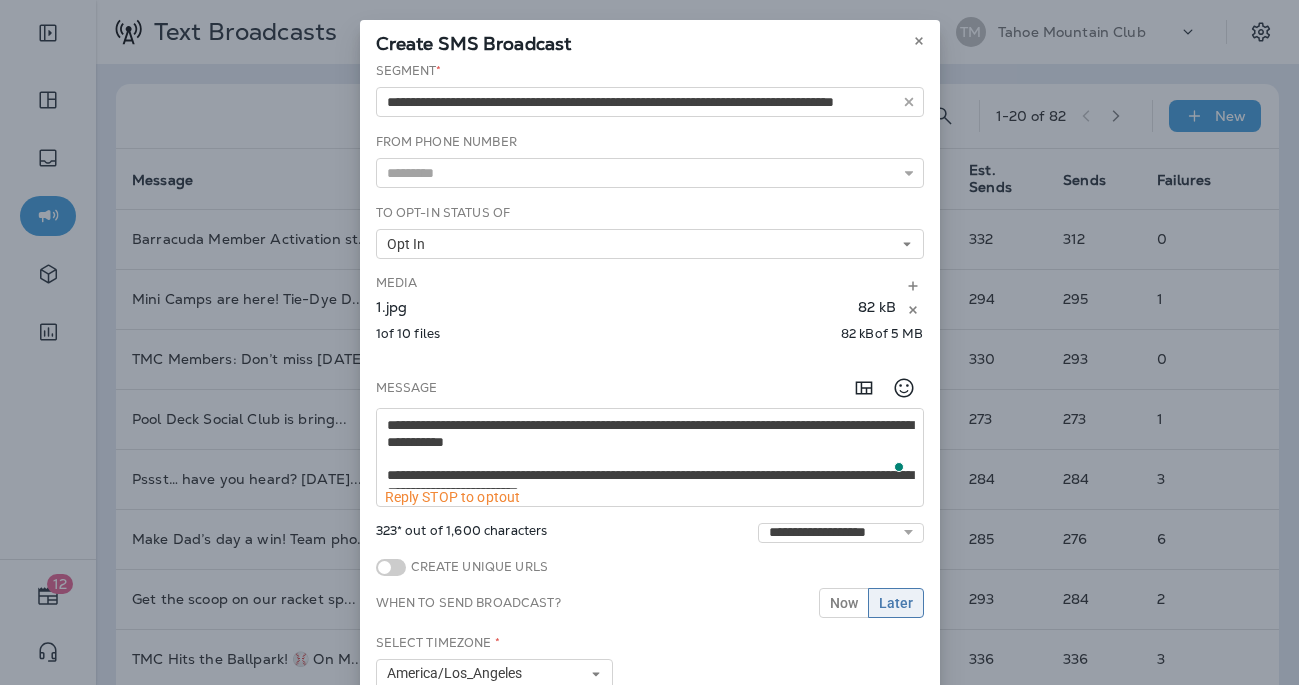 click on "Media 1.jpg 82 kB 1  of 10 files 82 kB  of 5 MB" at bounding box center [650, 313] 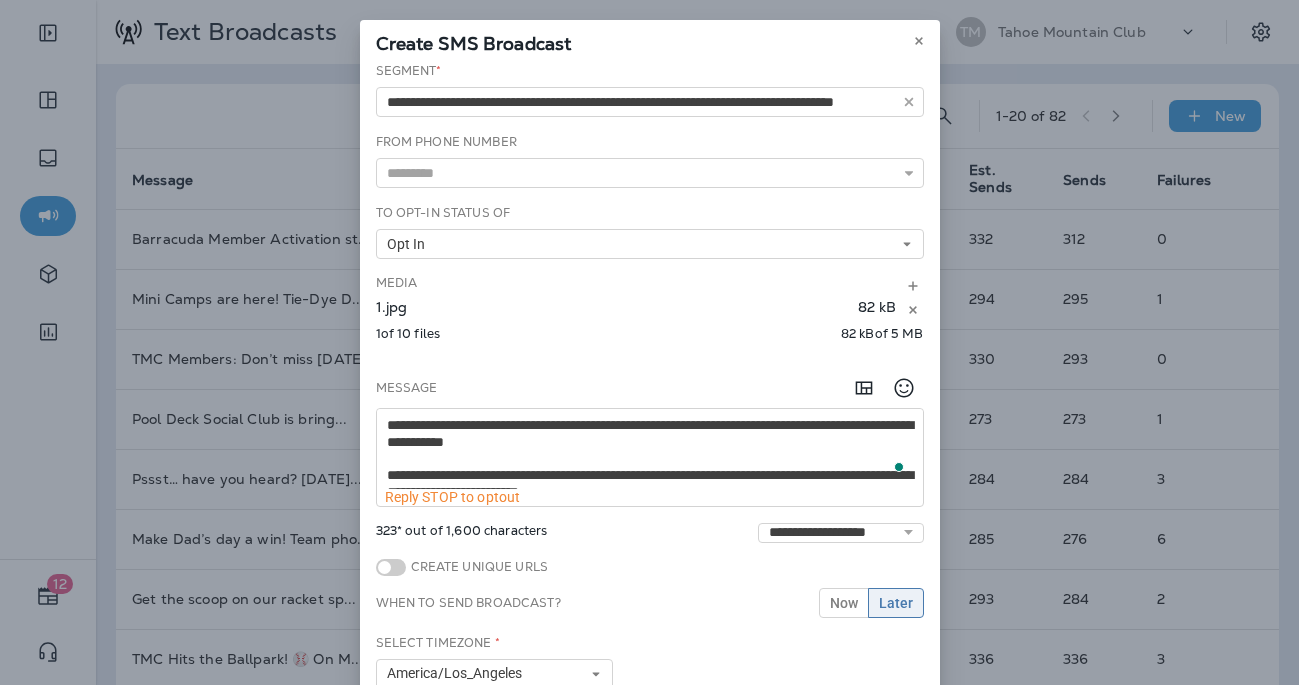 scroll, scrollTop: 53, scrollLeft: 0, axis: vertical 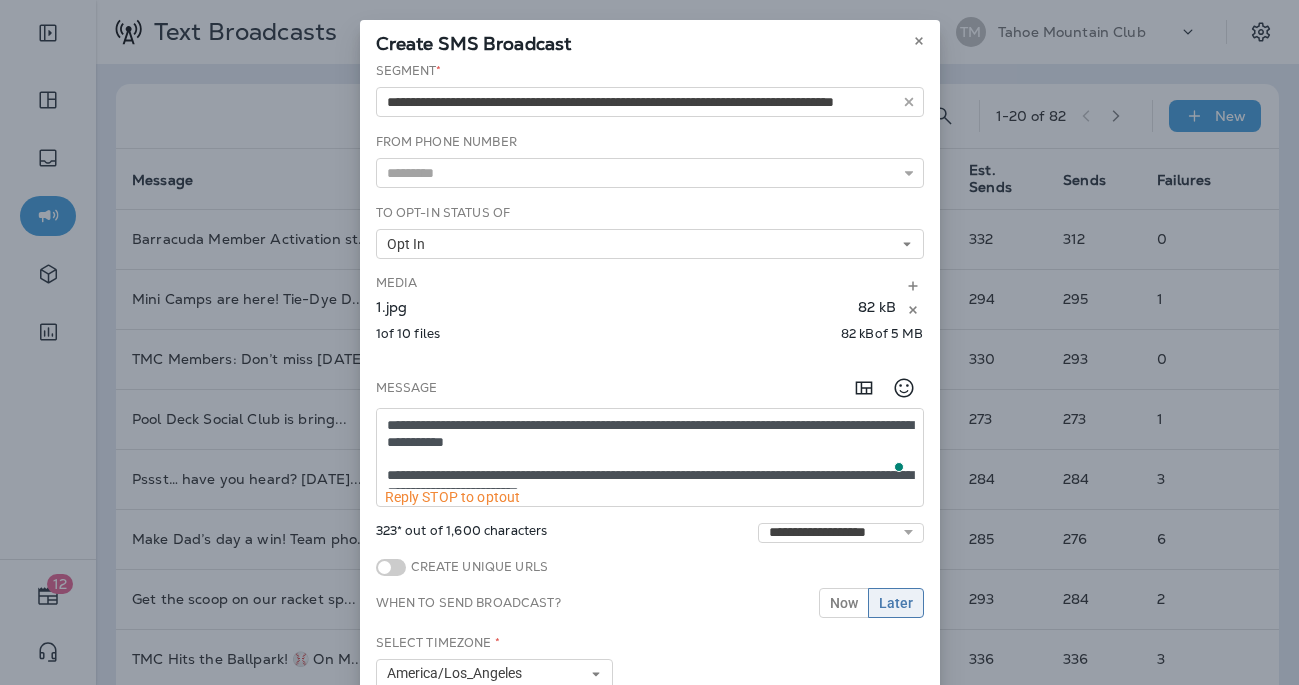click on "**********" at bounding box center [650, 449] 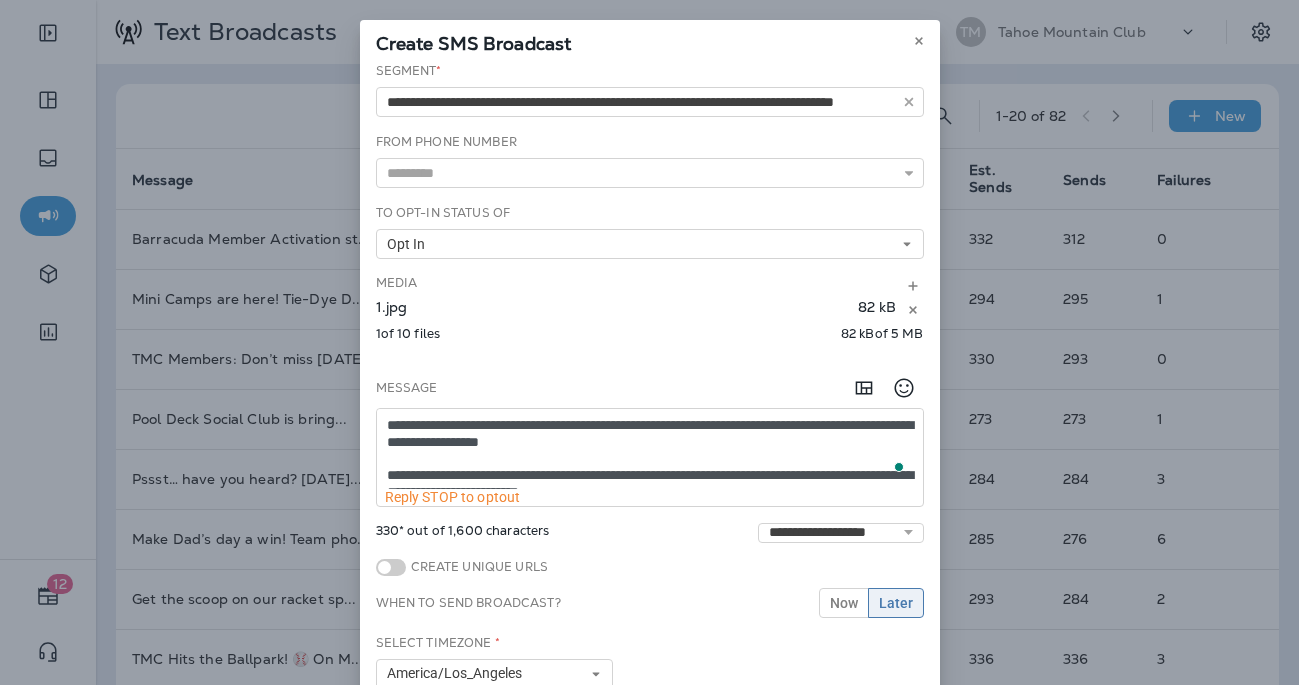 click on "**********" at bounding box center (650, 449) 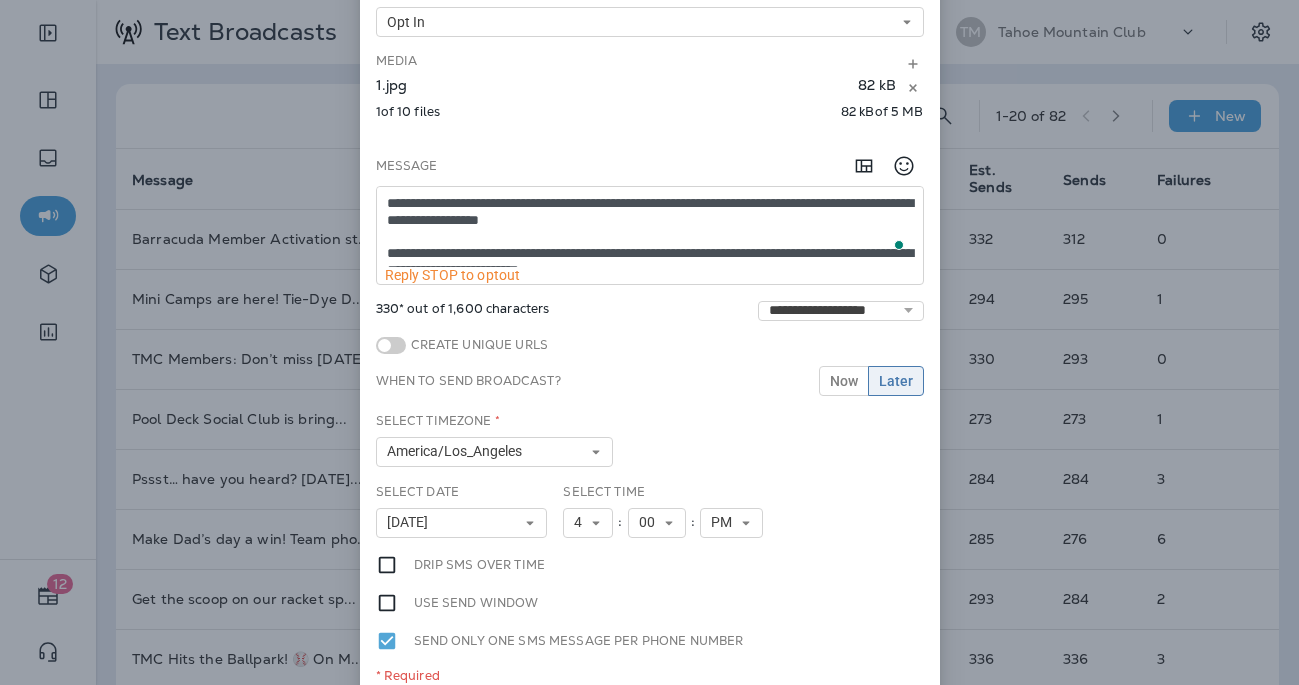 scroll, scrollTop: 271, scrollLeft: 0, axis: vertical 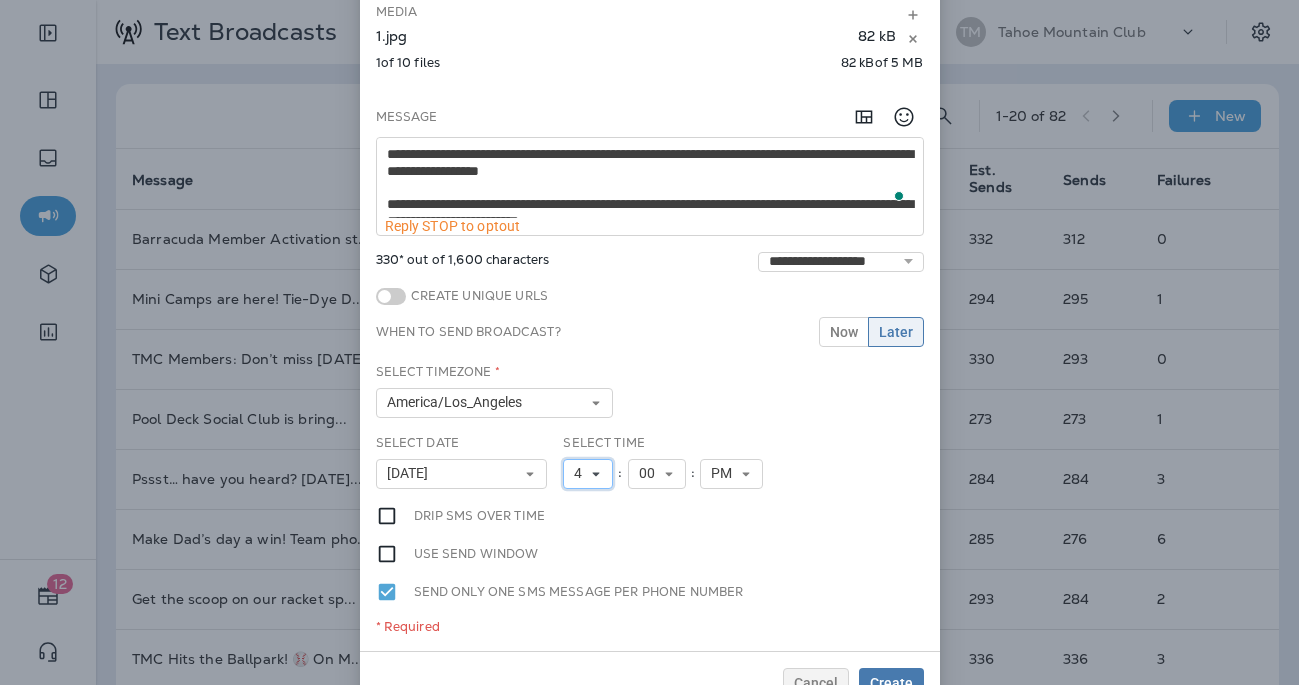 click 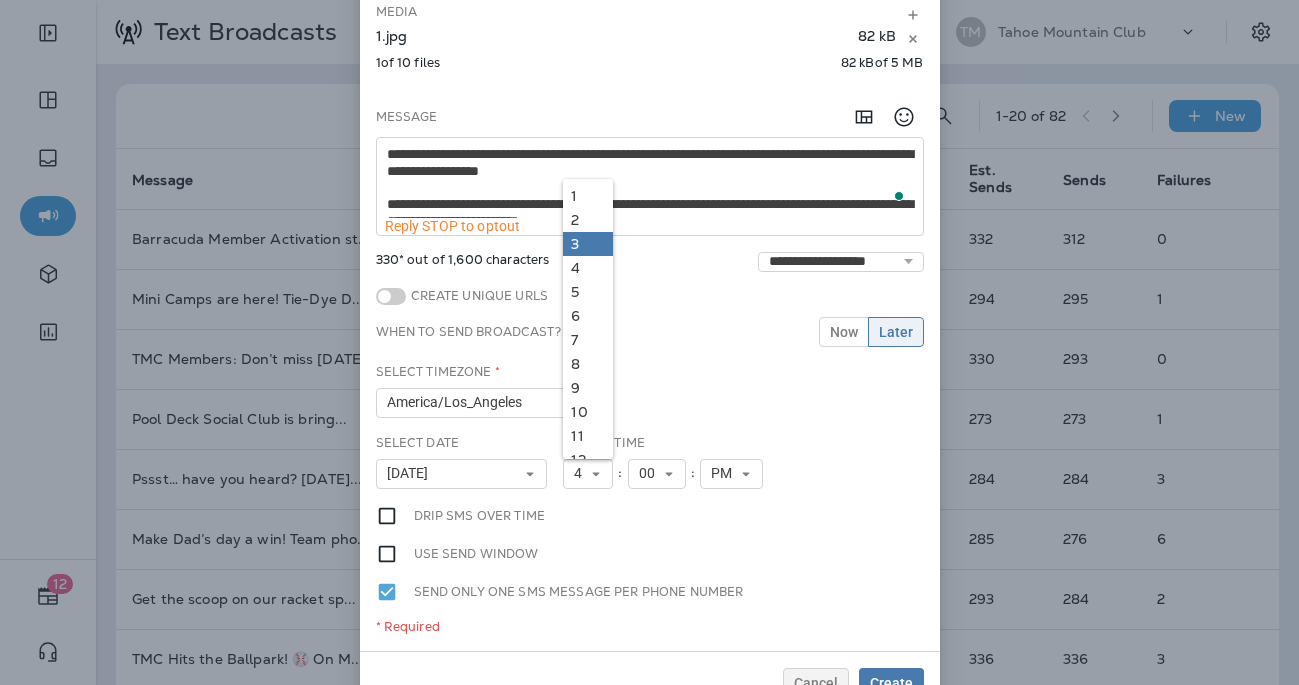 click on "3" at bounding box center (588, 244) 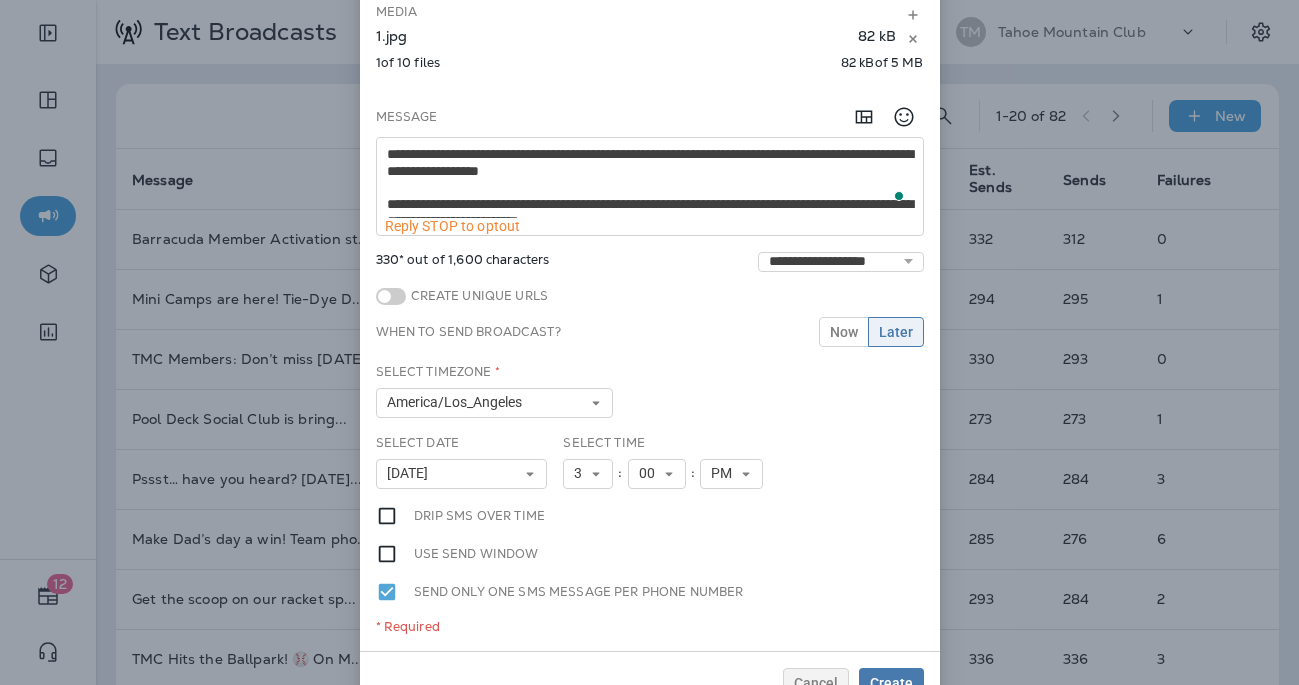click on "Select Timezone   *   America/Los_Angeles Eastern Standard Time (EST) Central Standard Time (CST) Mountain Standard Time (MST) Pacific Standard Time (PST) [US_STATE] Standard Time (AKST) [US_STATE] Standard Time (HST) Atlantic Standard Time (AST) [US_STATE]" at bounding box center [650, 398] 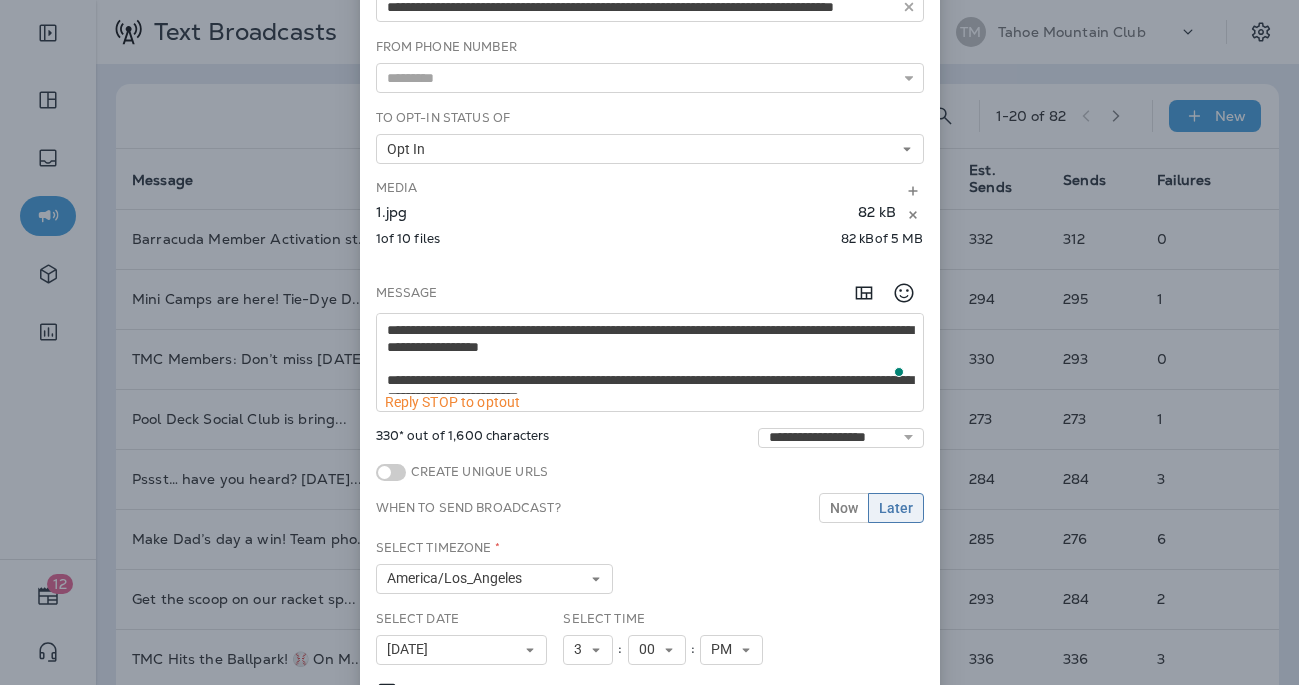 scroll, scrollTop: 92, scrollLeft: 0, axis: vertical 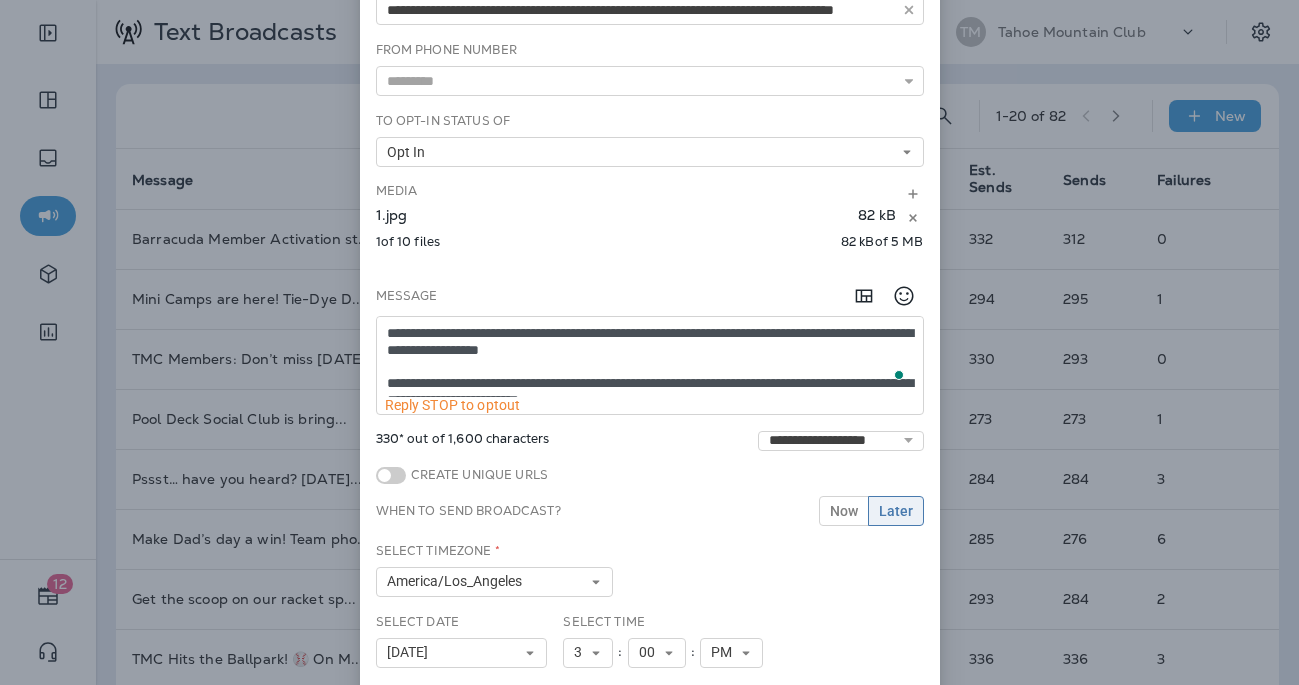 click on "**********" at bounding box center (650, 357) 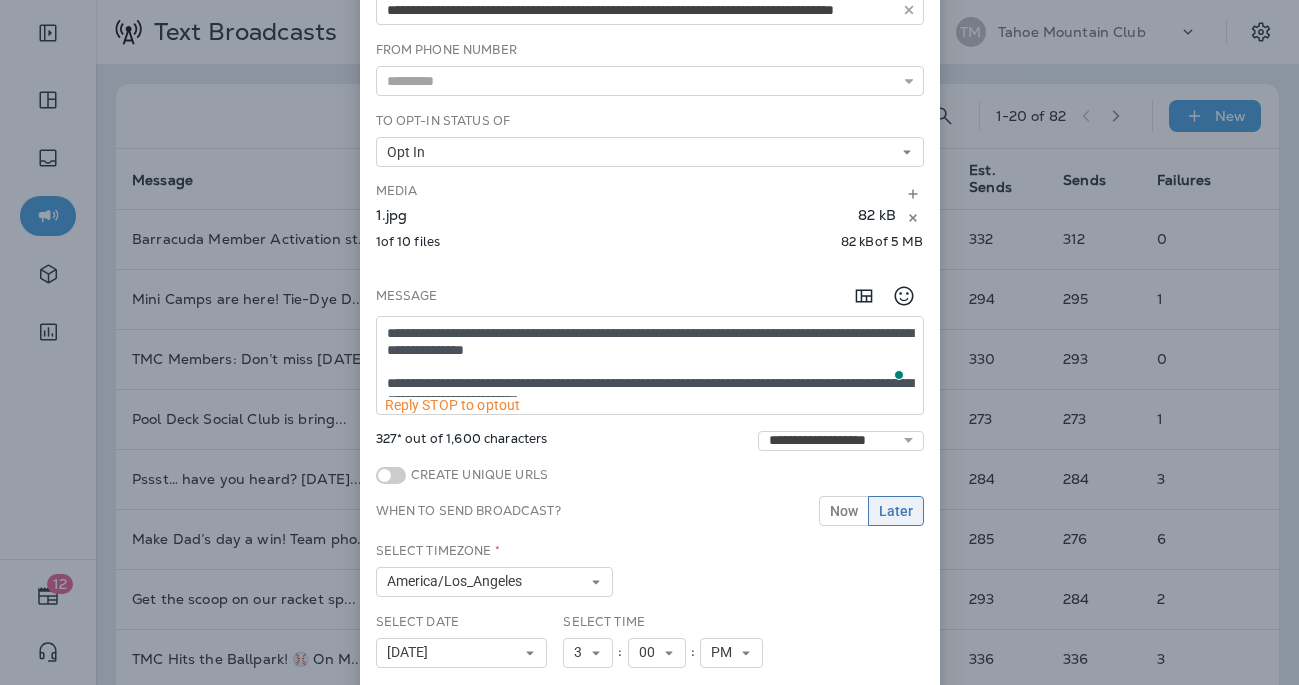 click on "**********" at bounding box center [650, 357] 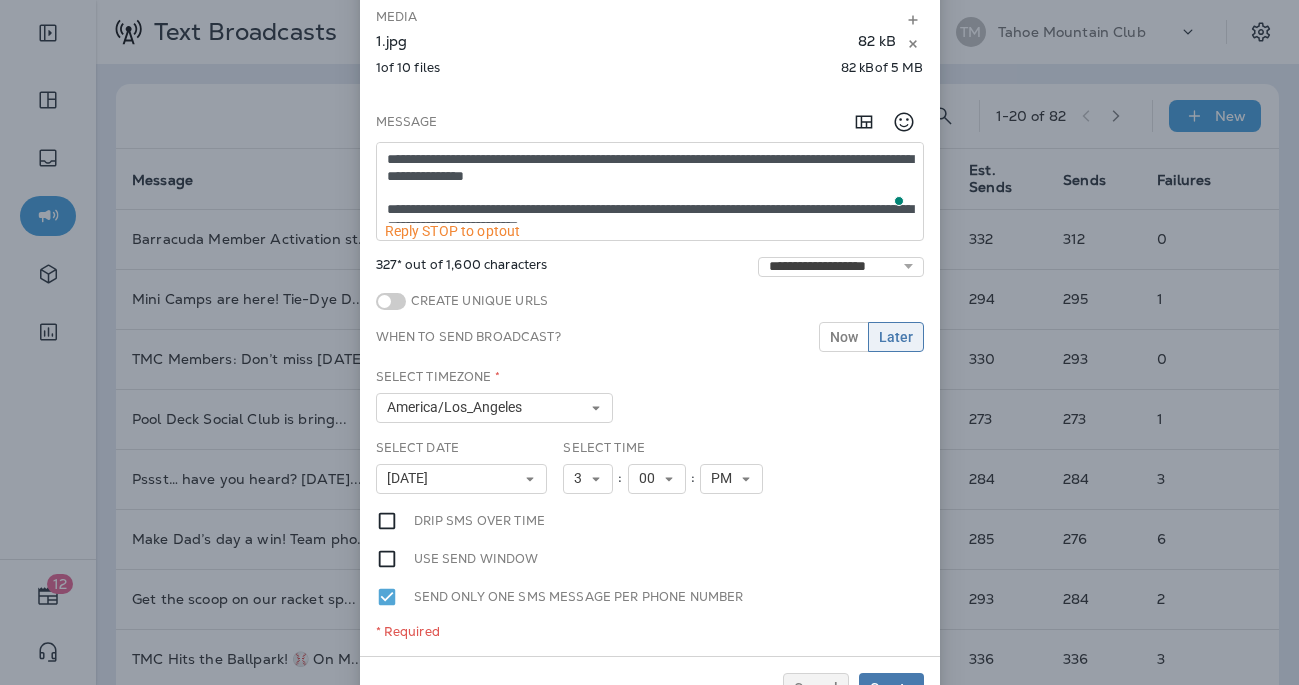 scroll, scrollTop: 253, scrollLeft: 0, axis: vertical 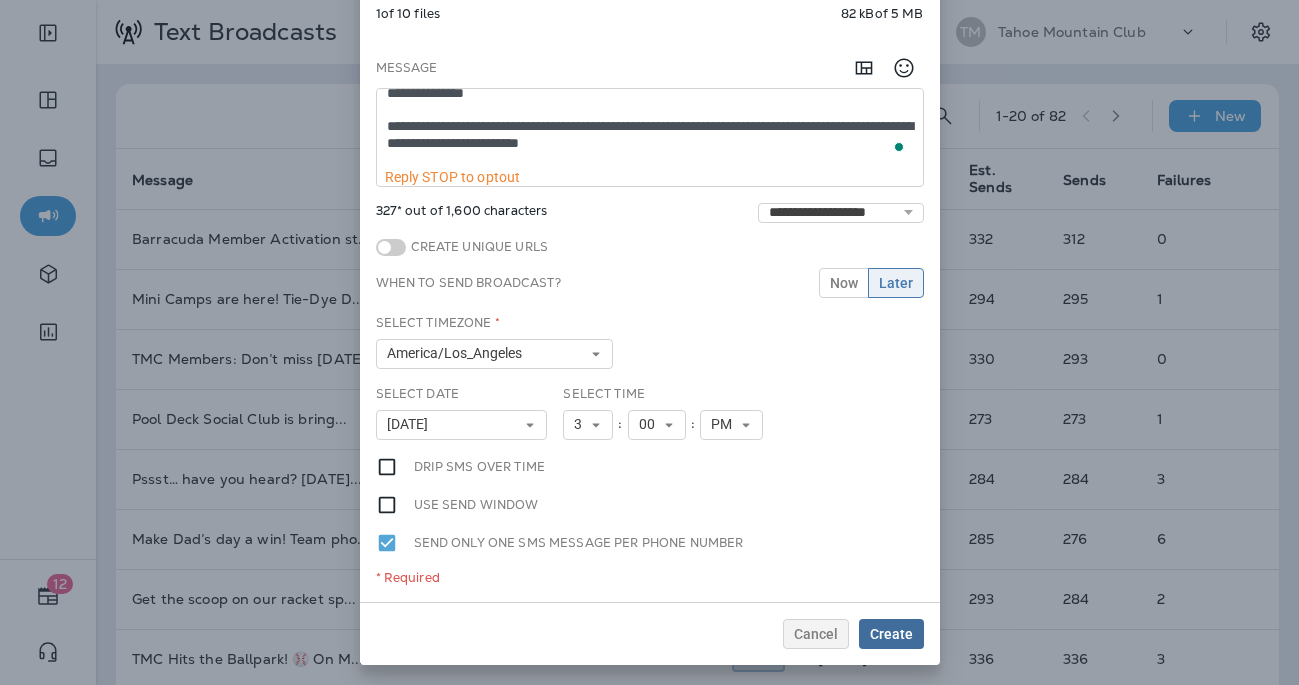 type on "**********" 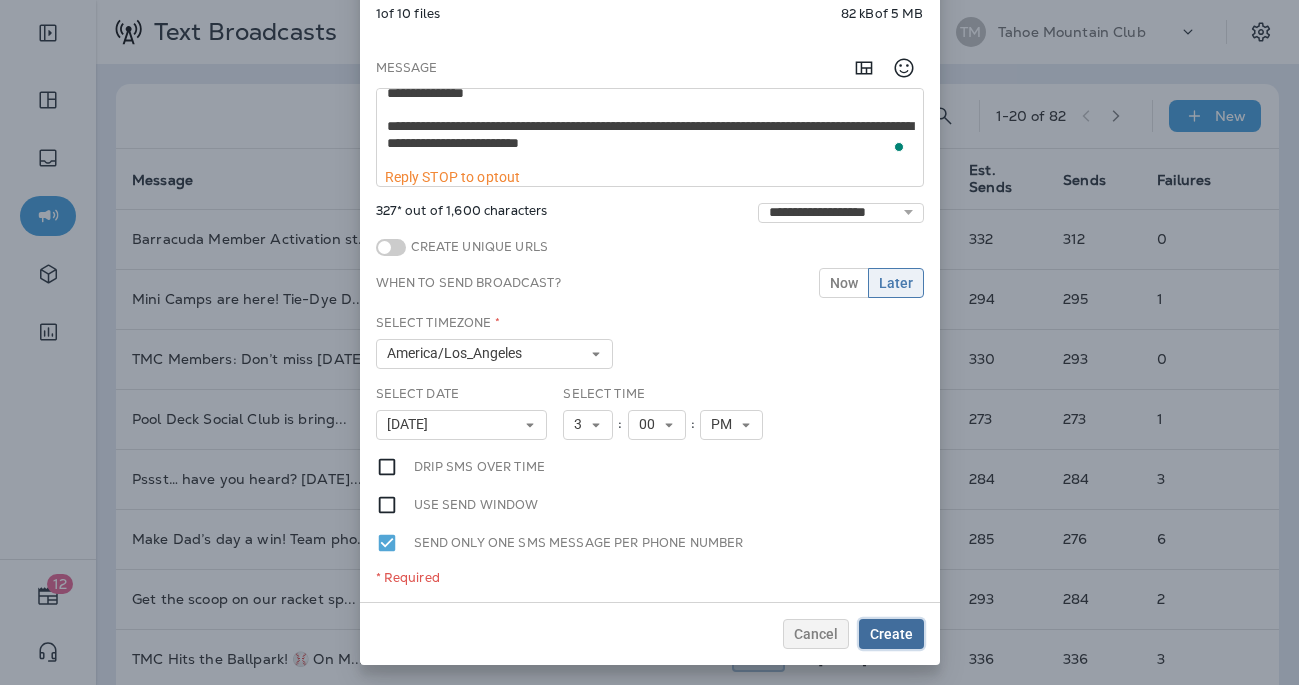 click on "Create" at bounding box center [891, 634] 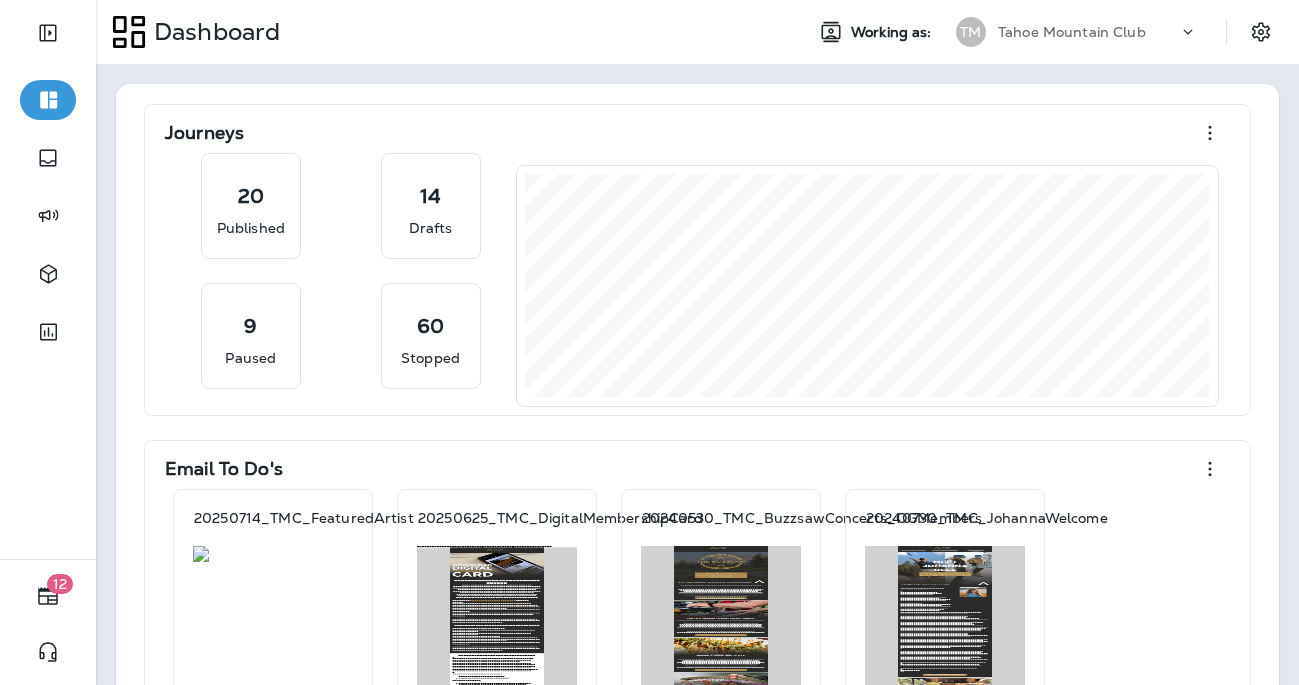 scroll, scrollTop: 0, scrollLeft: 0, axis: both 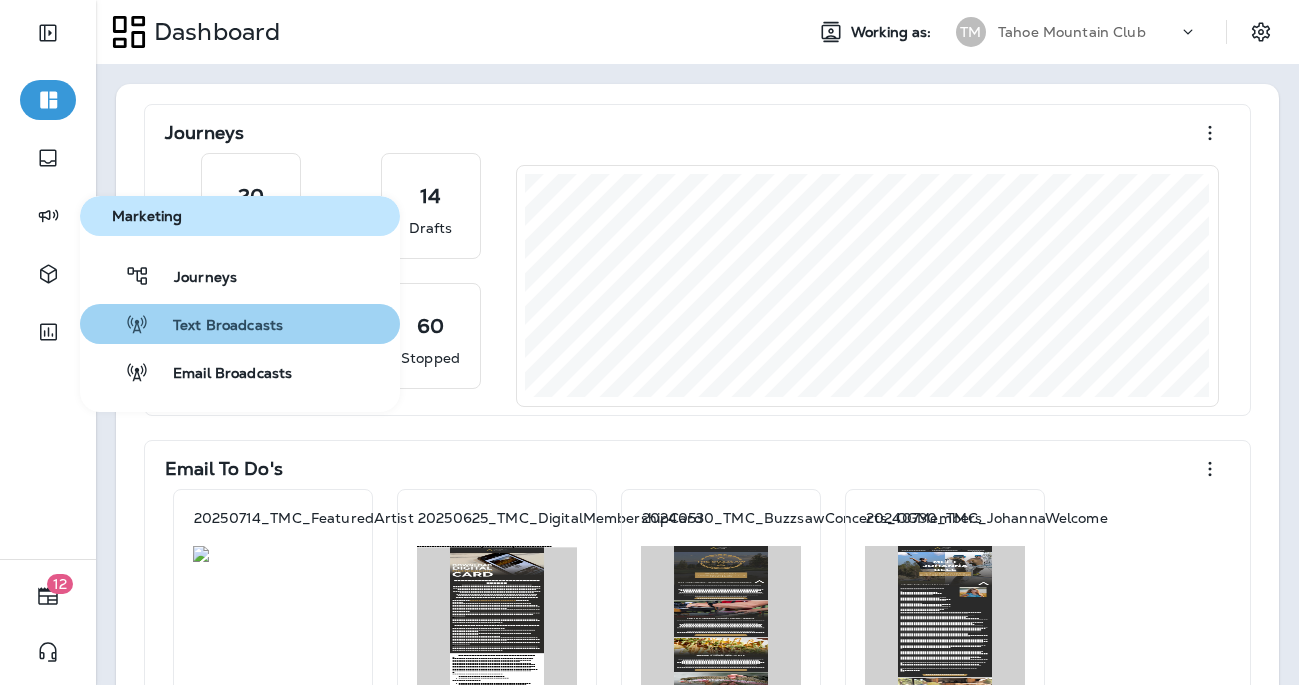 click on "Text Broadcasts" at bounding box center [216, 326] 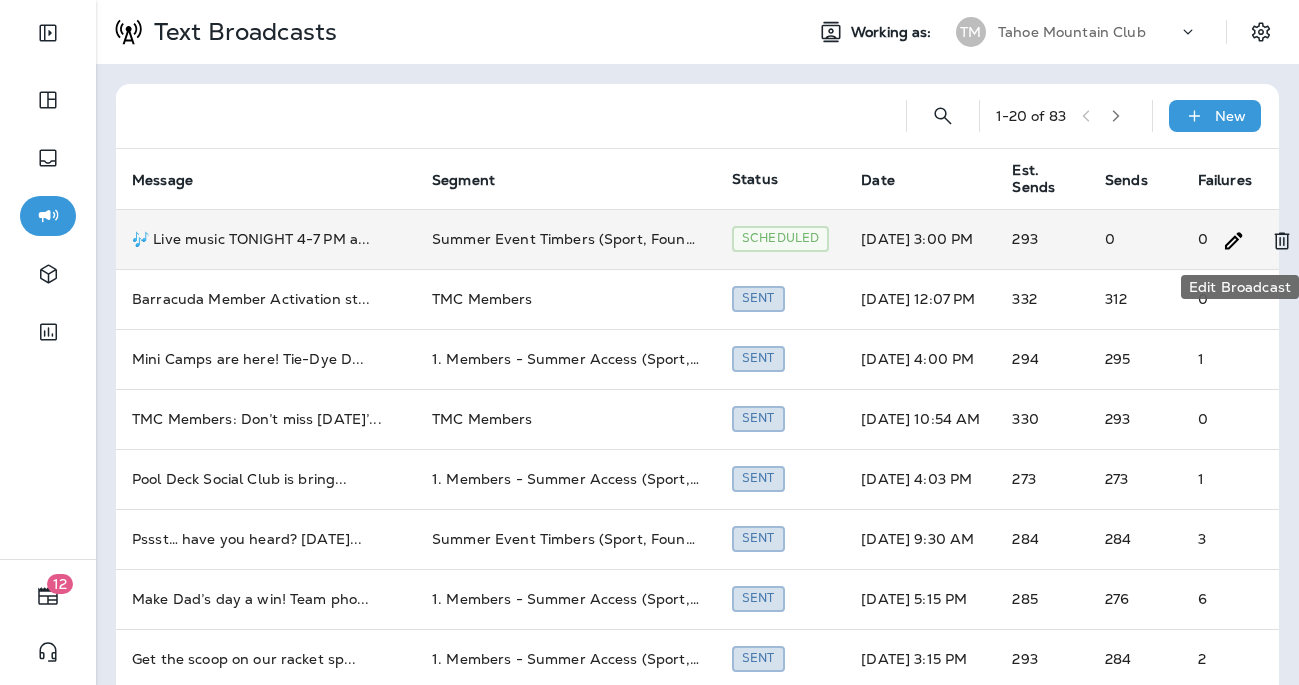 click 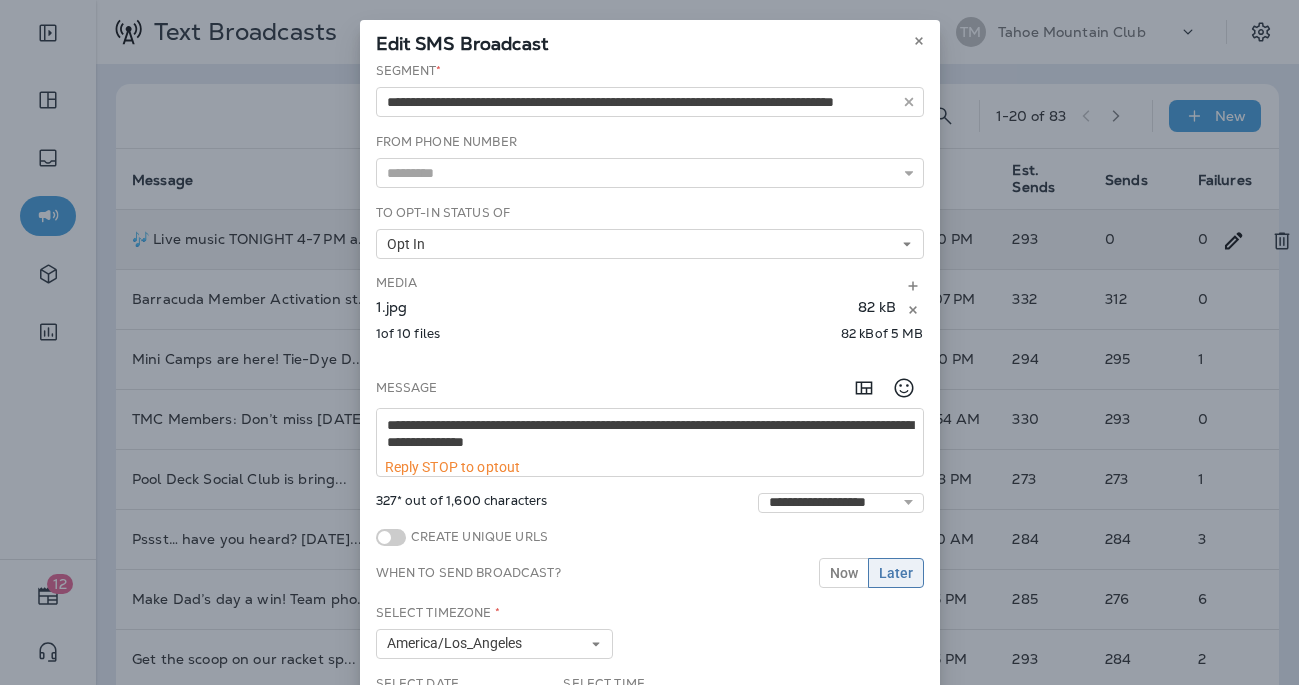 scroll, scrollTop: 83, scrollLeft: 0, axis: vertical 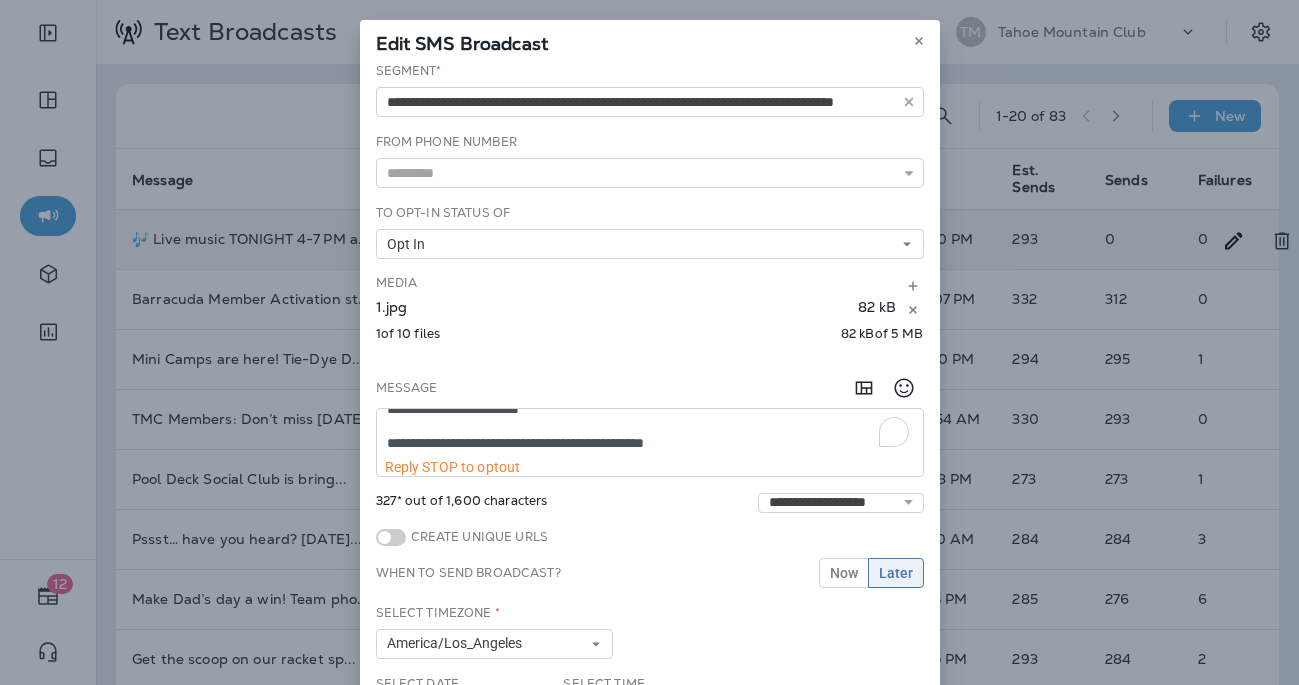 drag, startPoint x: 728, startPoint y: 442, endPoint x: 468, endPoint y: 433, distance: 260.15573 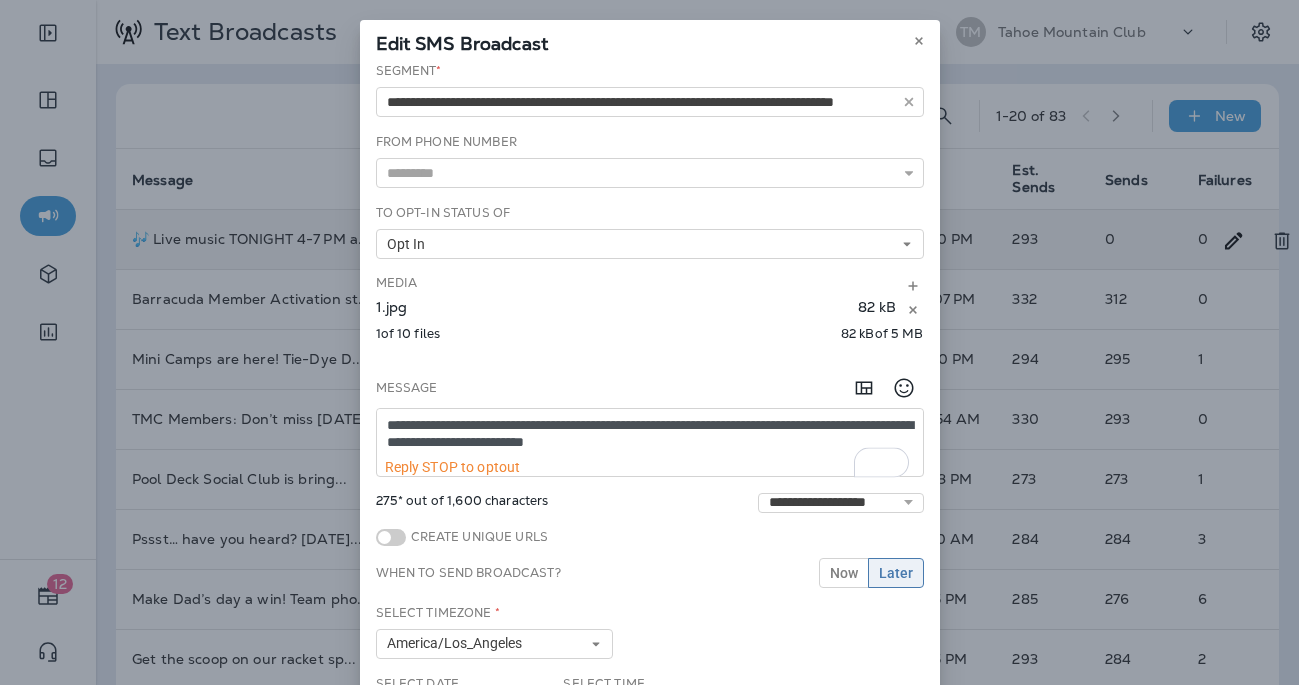 scroll, scrollTop: 37, scrollLeft: 0, axis: vertical 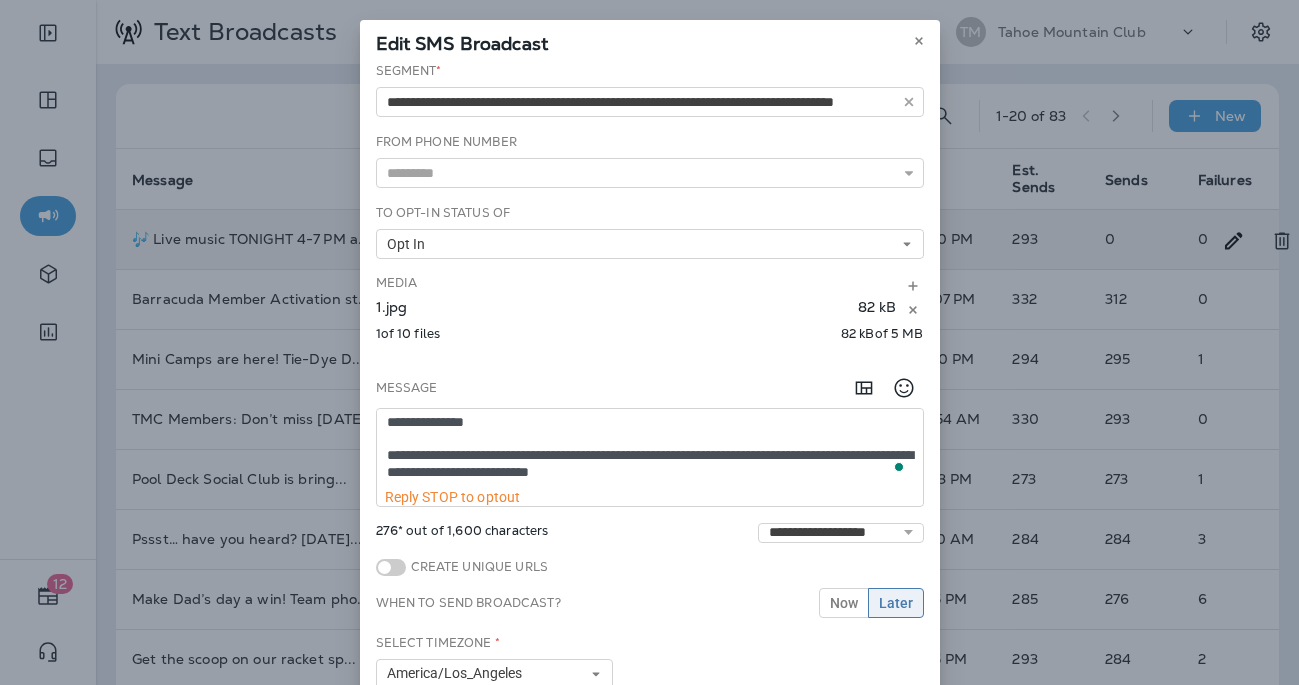 paste on "**********" 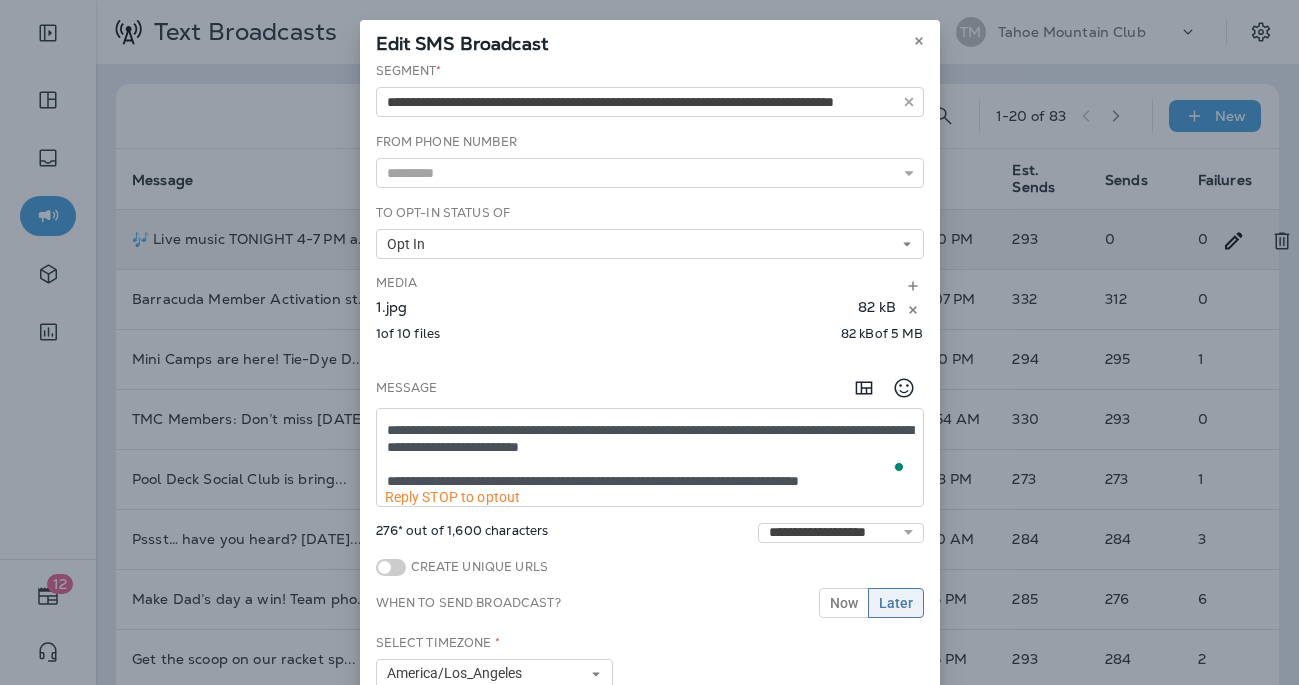scroll, scrollTop: 62, scrollLeft: 0, axis: vertical 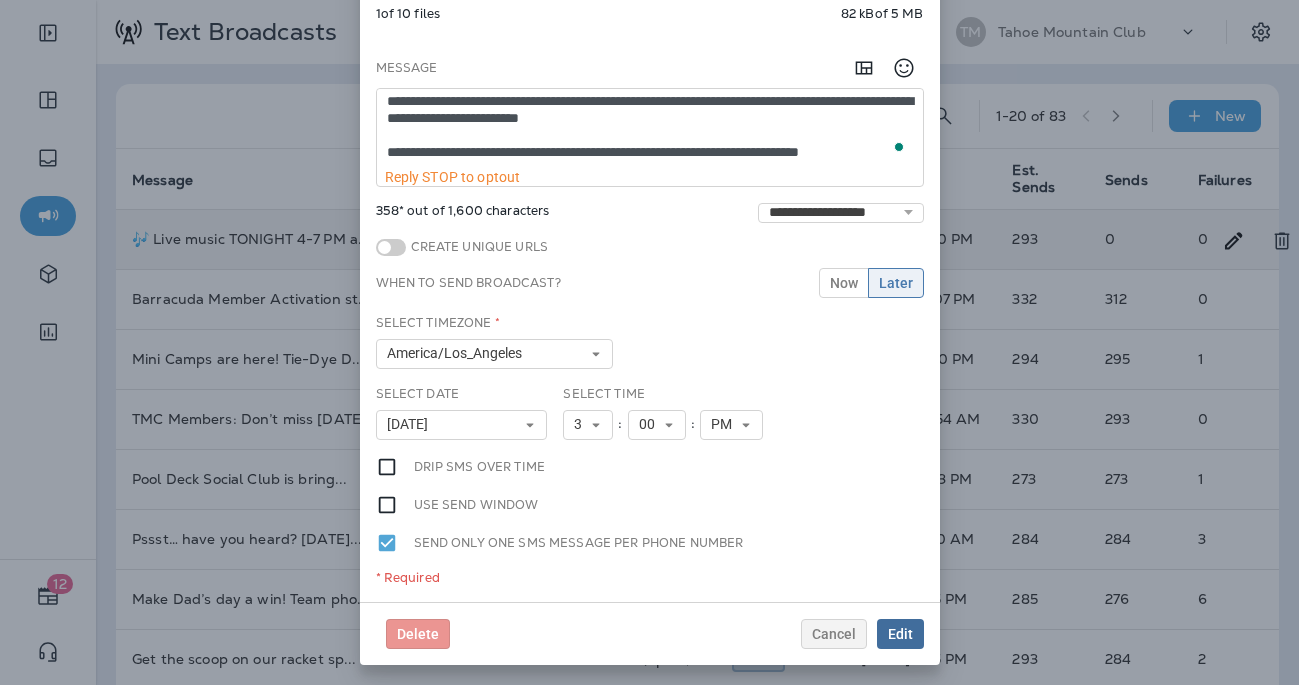 type on "**********" 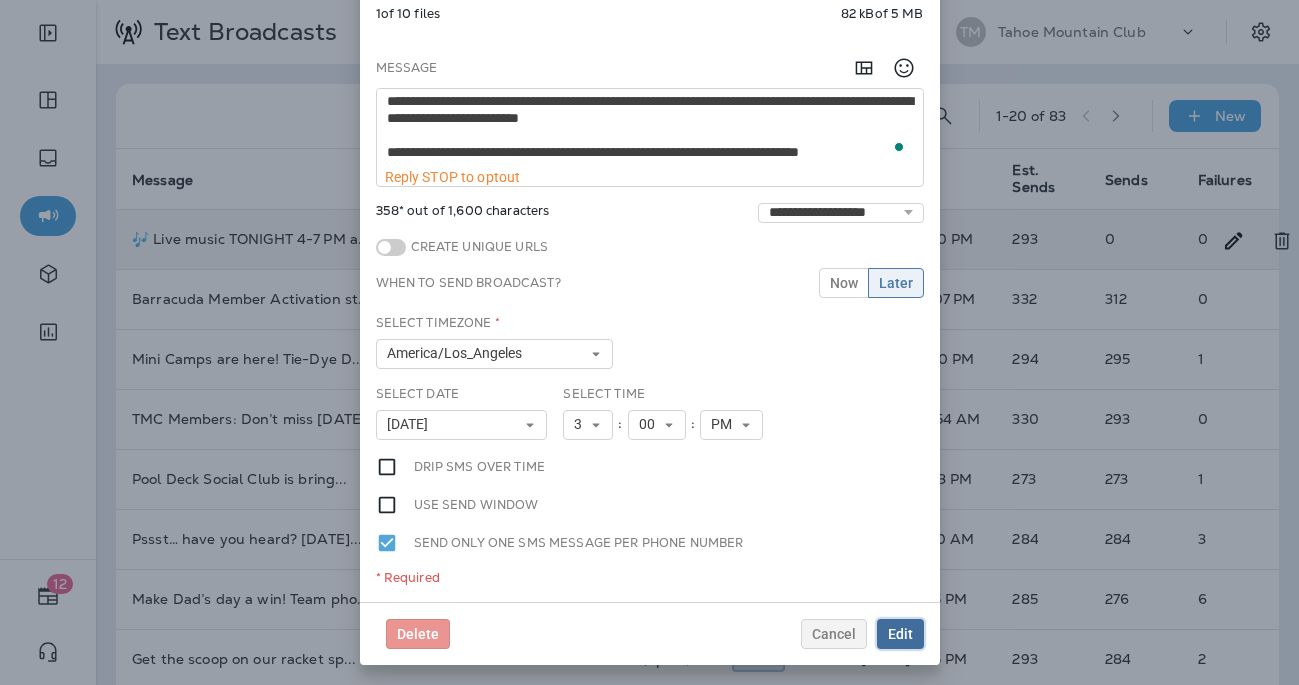 click on "Edit" at bounding box center [900, 634] 